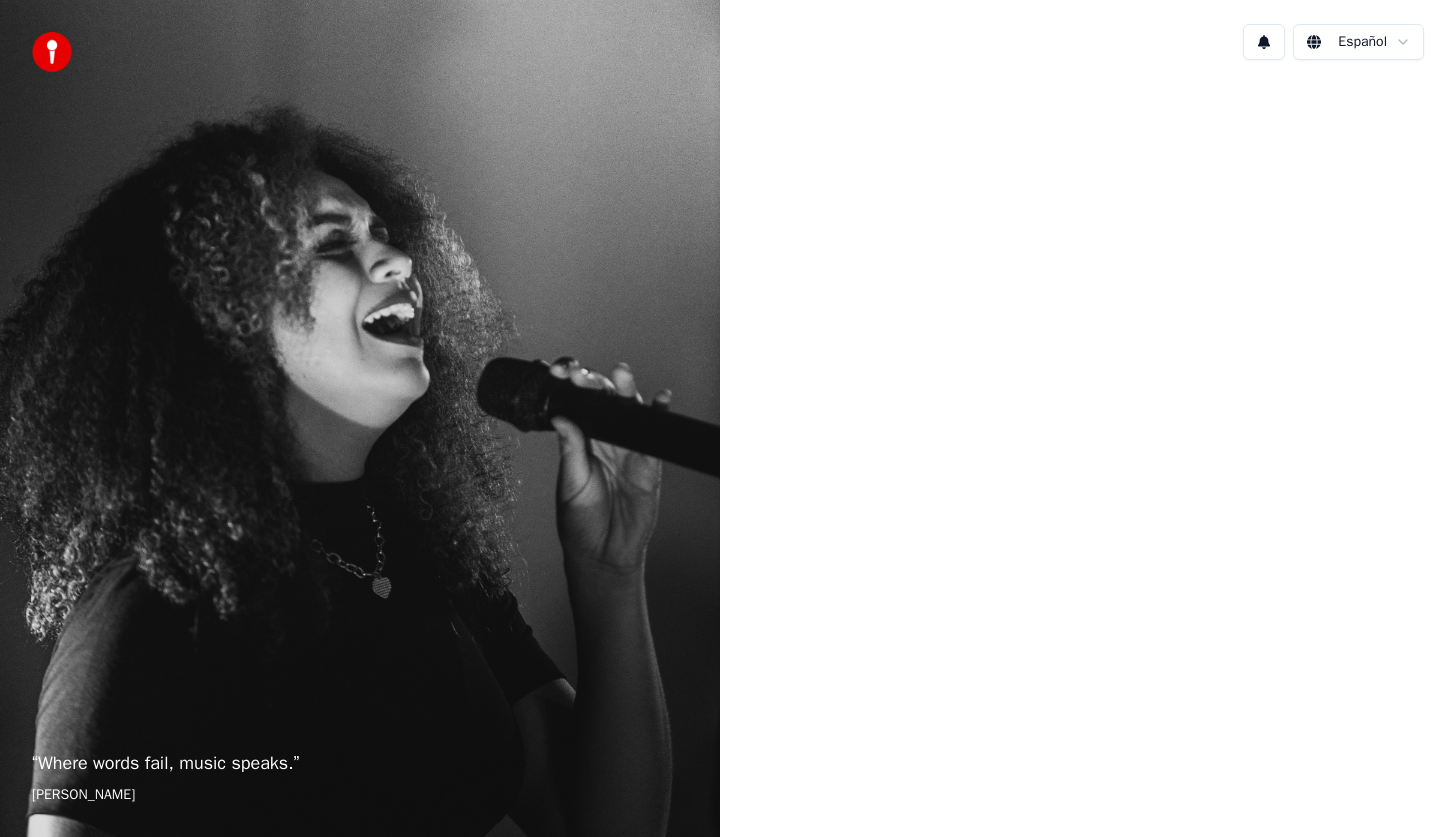 scroll, scrollTop: 0, scrollLeft: 0, axis: both 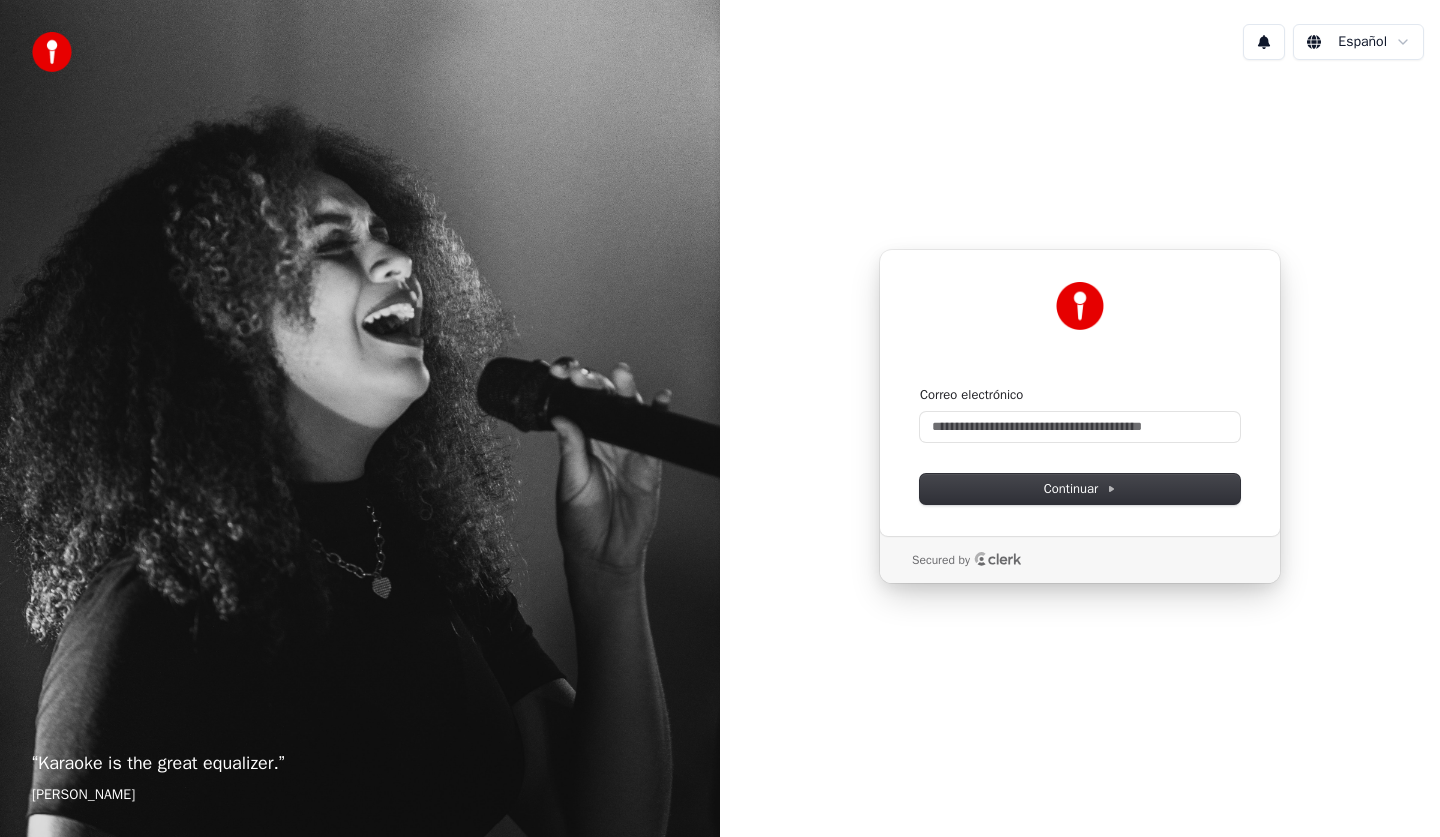 type 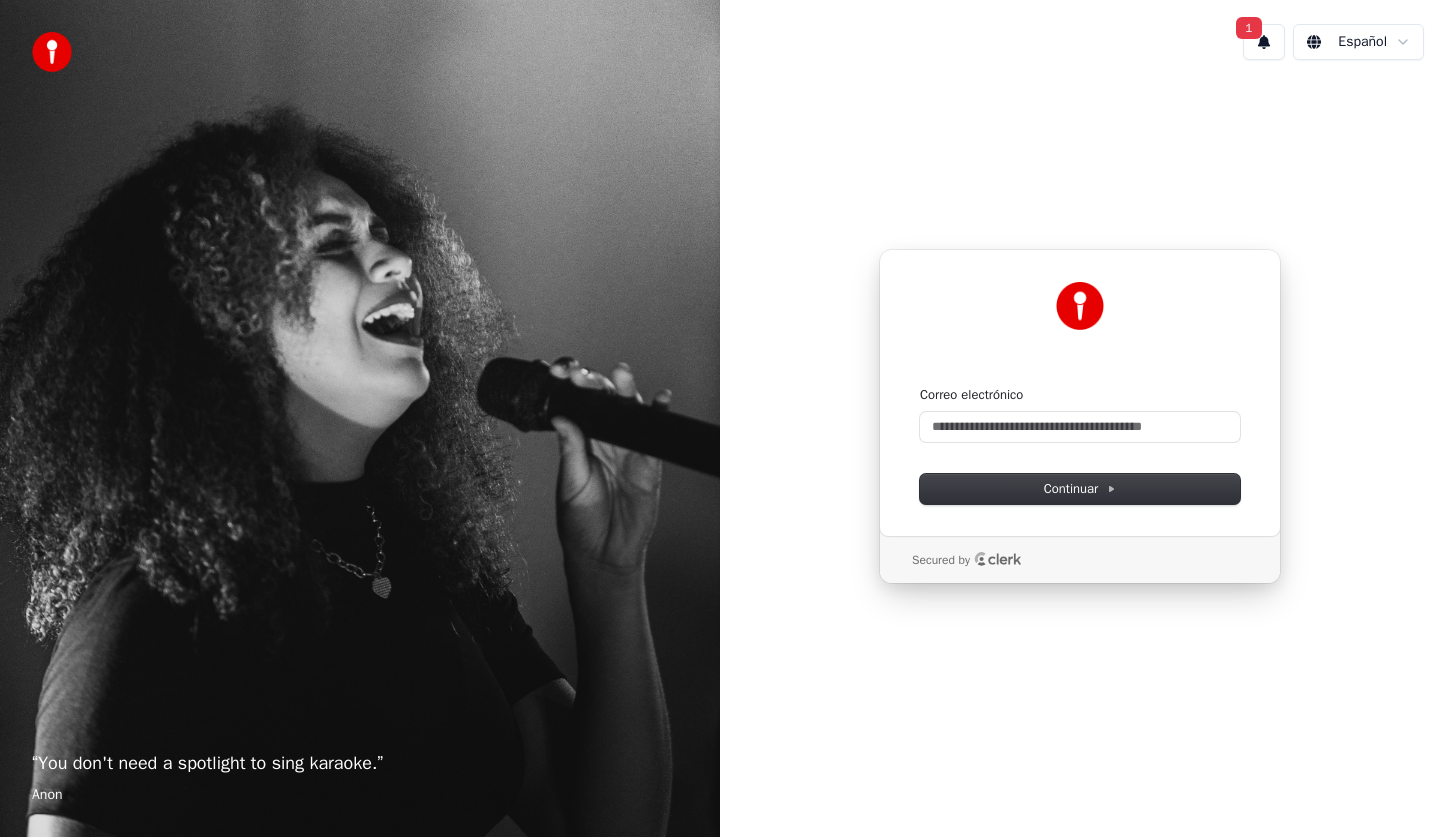 click at bounding box center [52, 52] 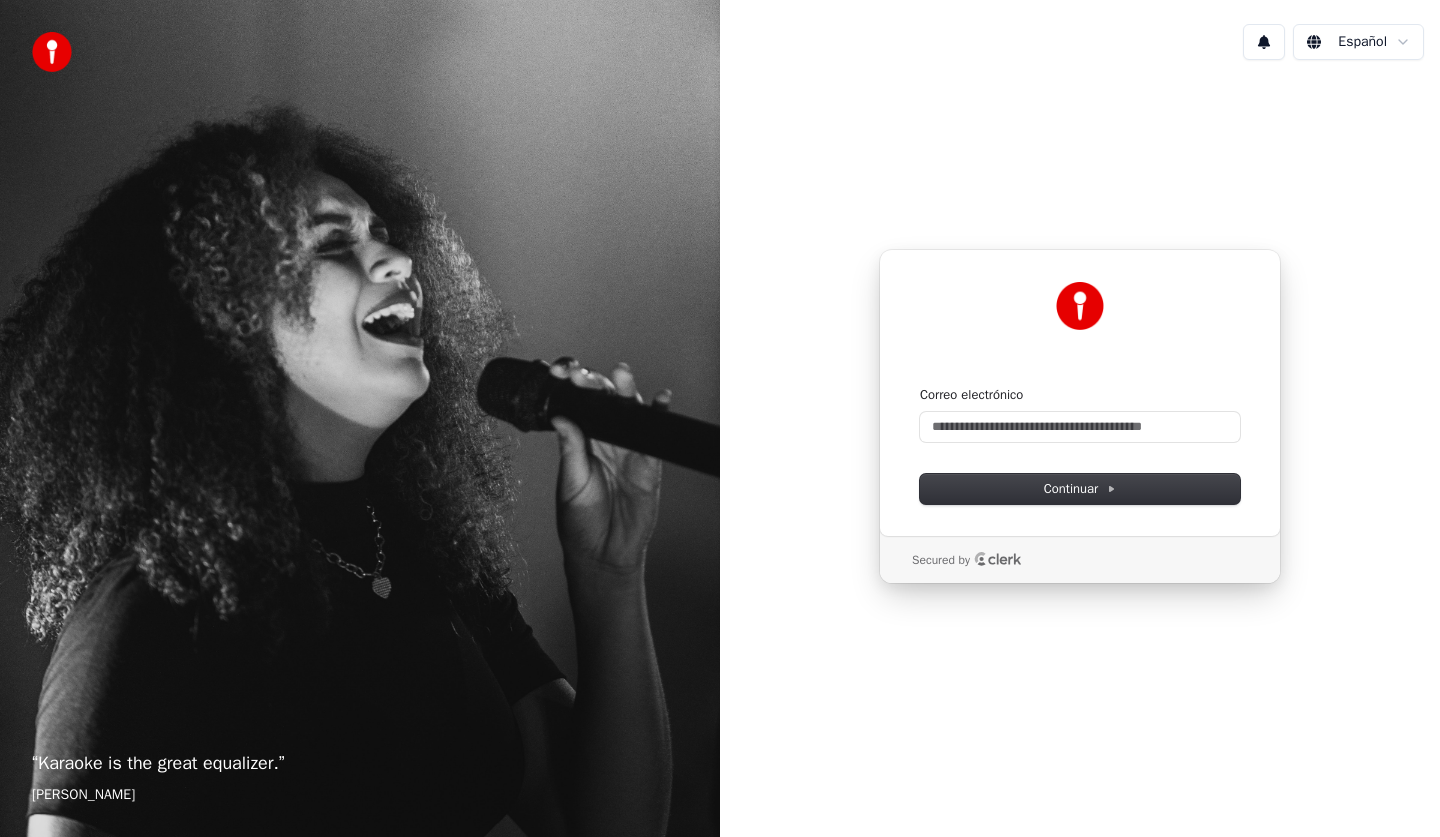 scroll, scrollTop: 0, scrollLeft: 0, axis: both 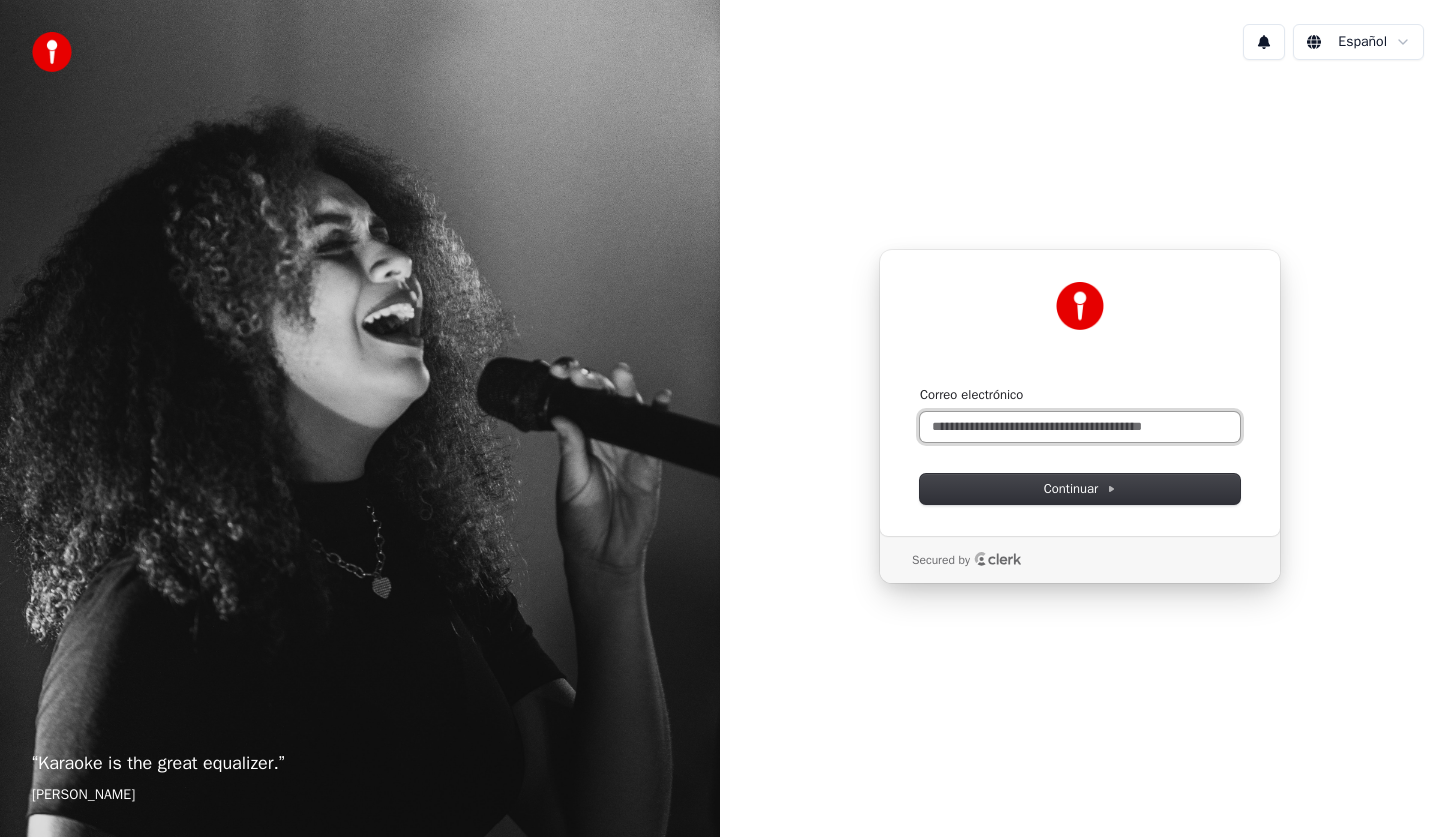 click on "Correo electrónico" at bounding box center (1080, 427) 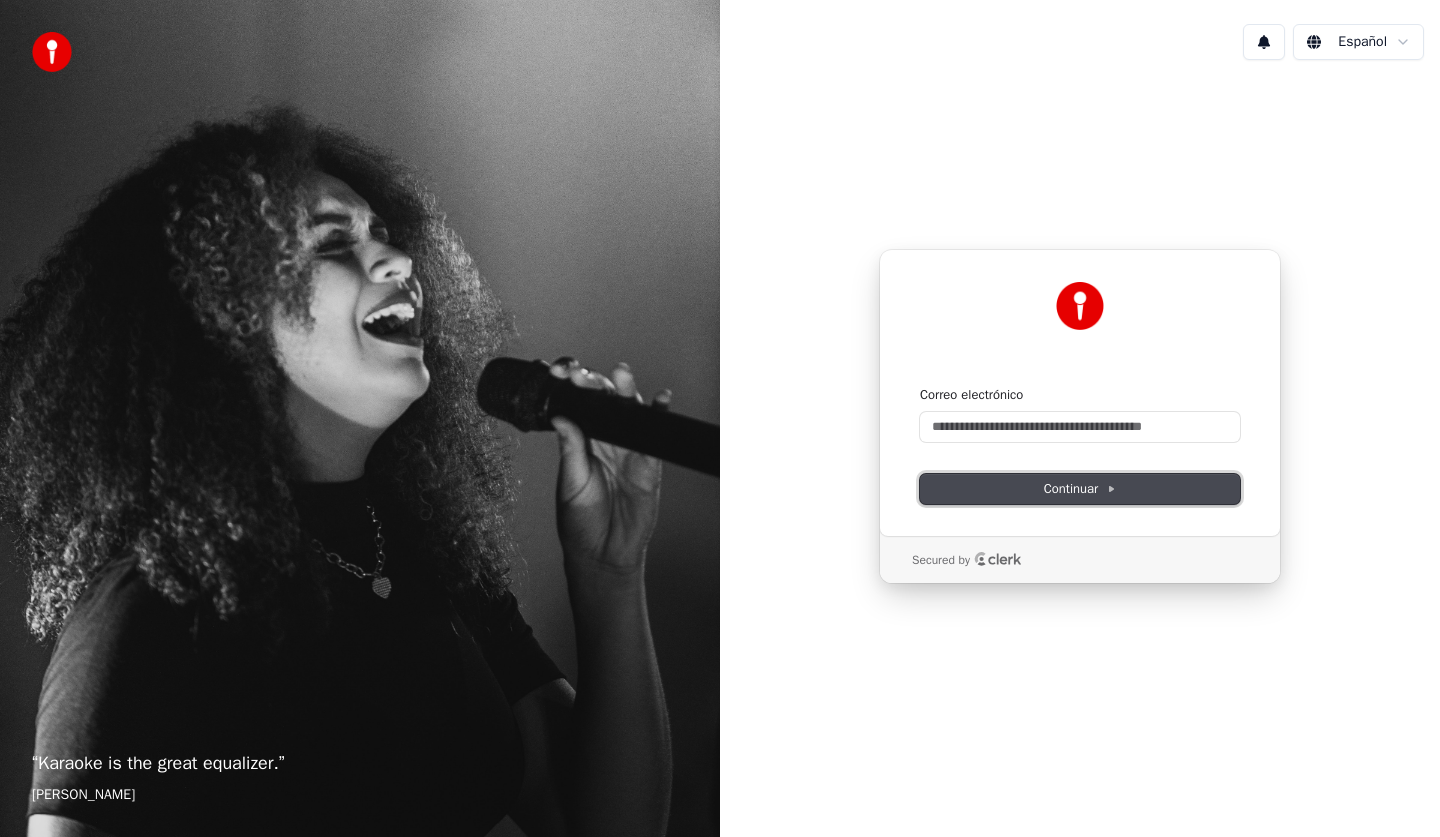 click on "Continuar" at bounding box center (1080, 489) 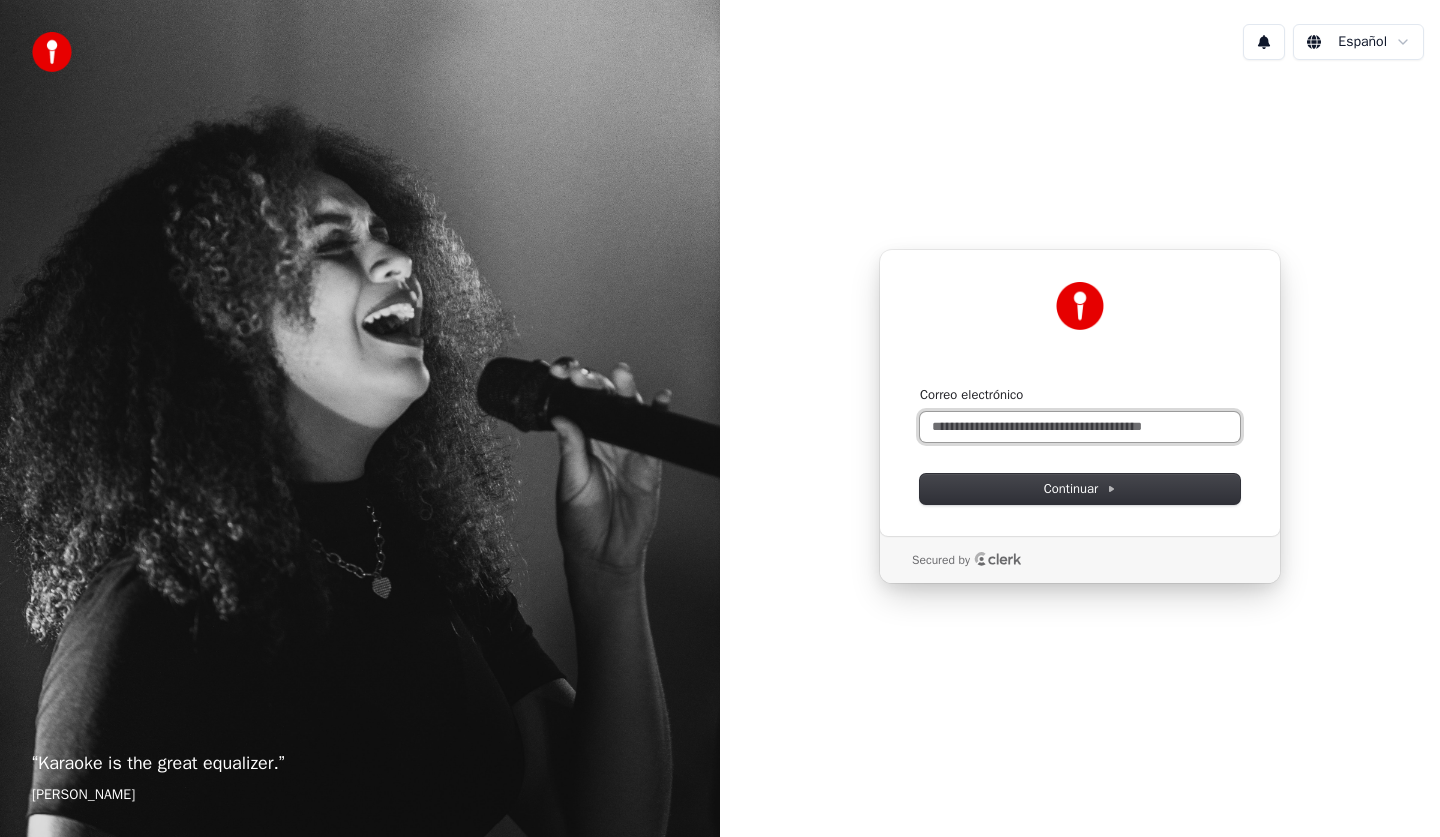 click on "Correo electrónico" at bounding box center [1080, 427] 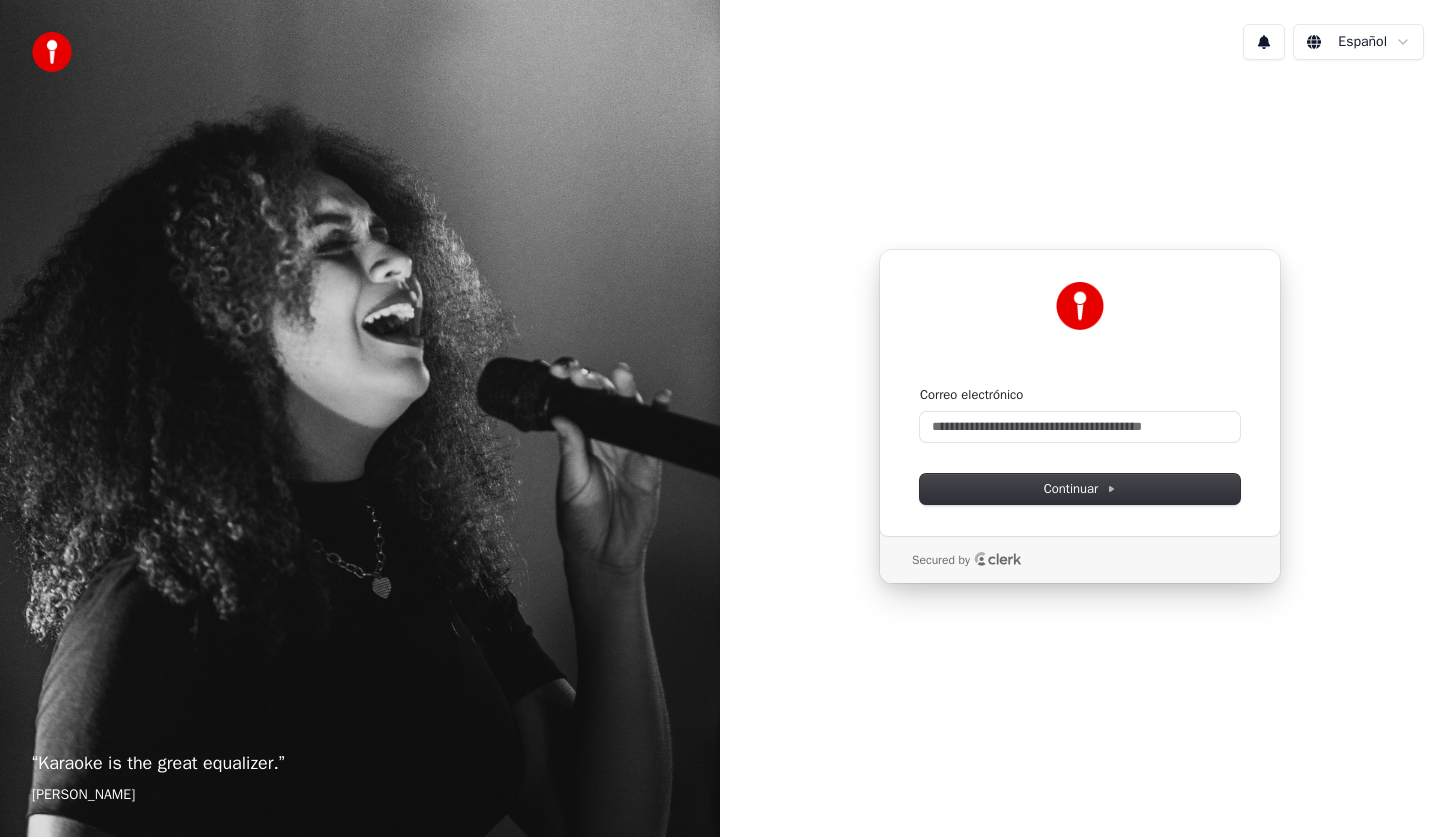 click on "“ Karaoke is the great equalizer. ”" at bounding box center [360, 763] 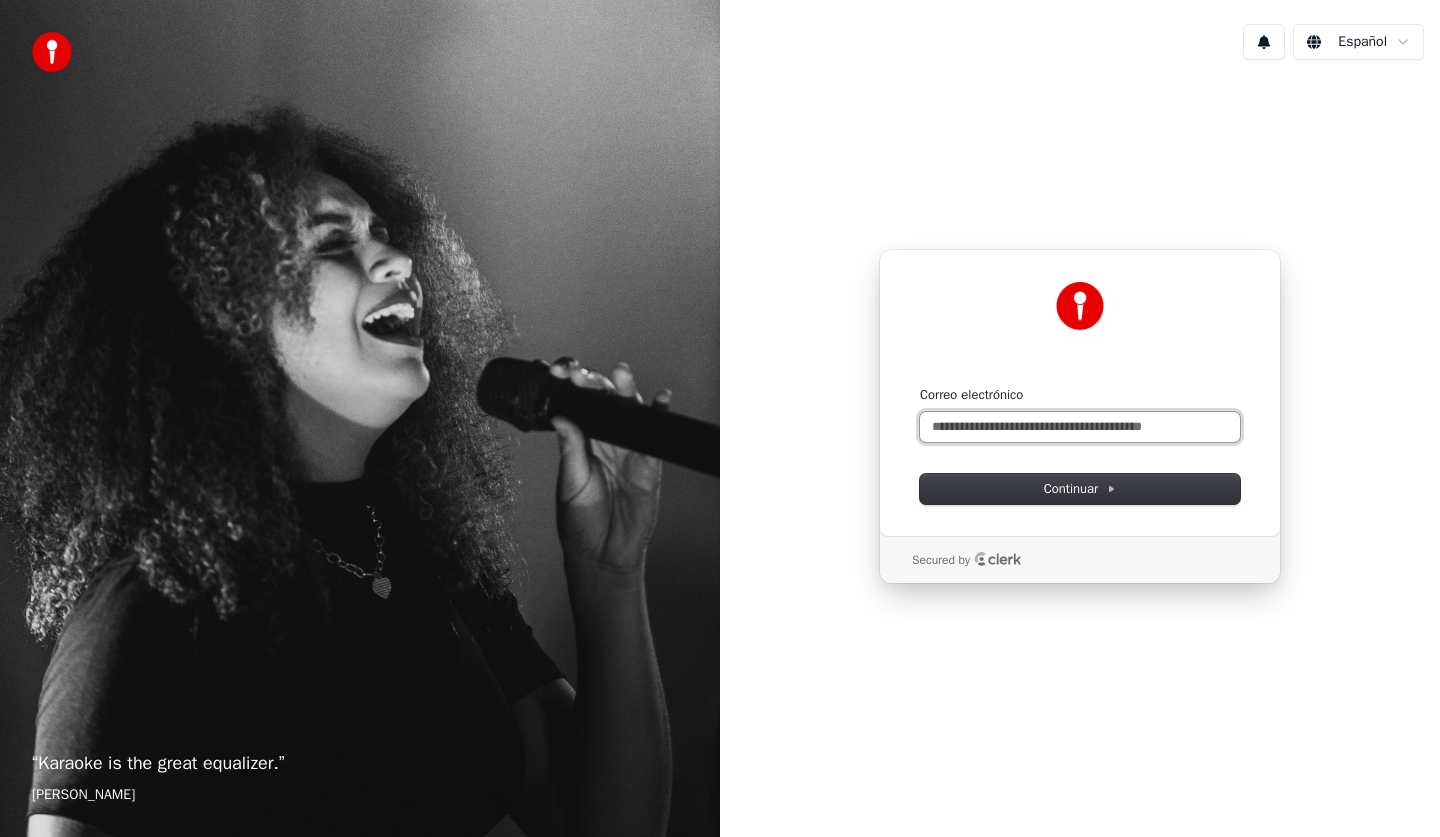 click on "Correo electrónico" at bounding box center (1080, 427) 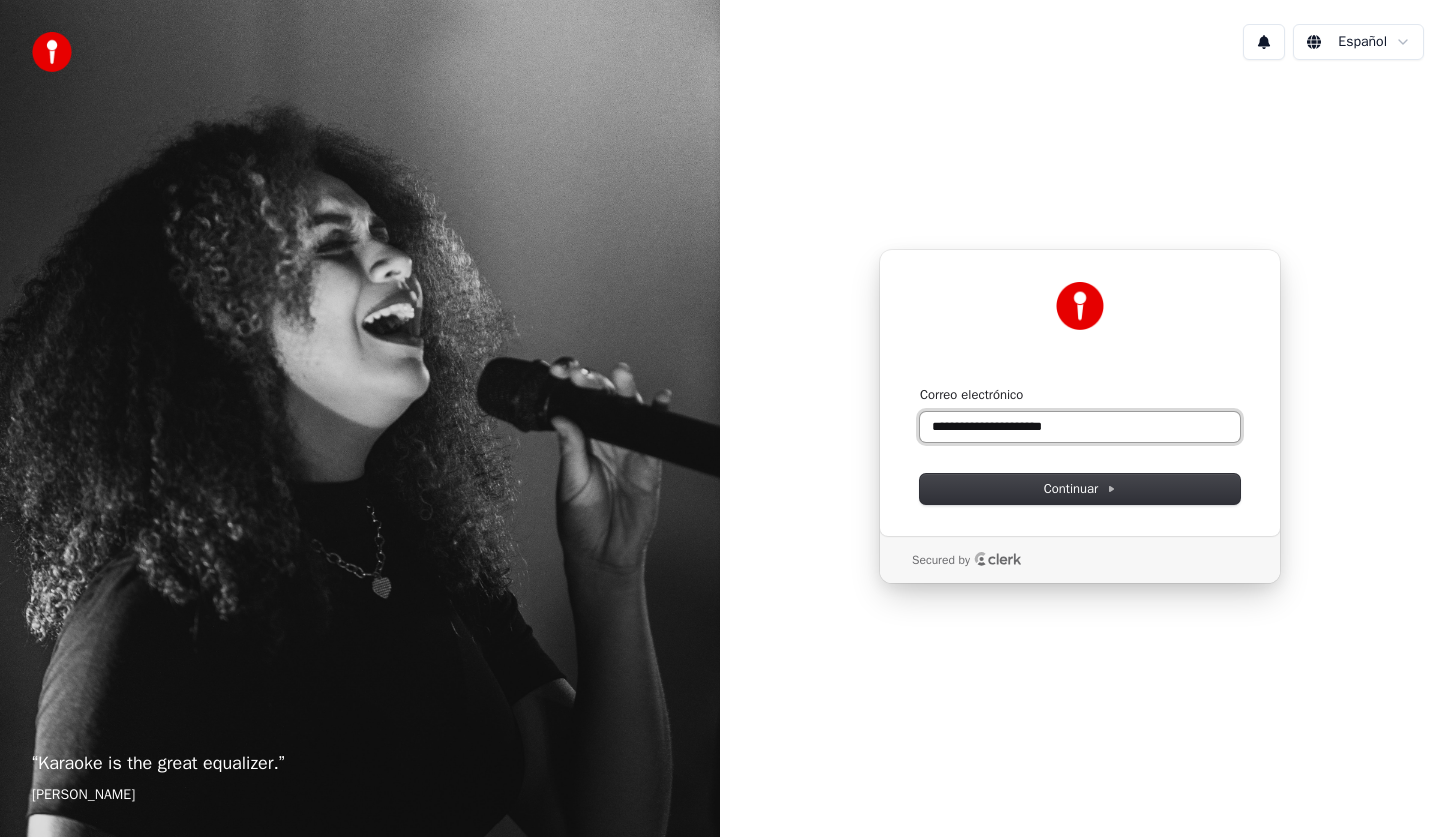 click on "**********" at bounding box center (1080, 427) 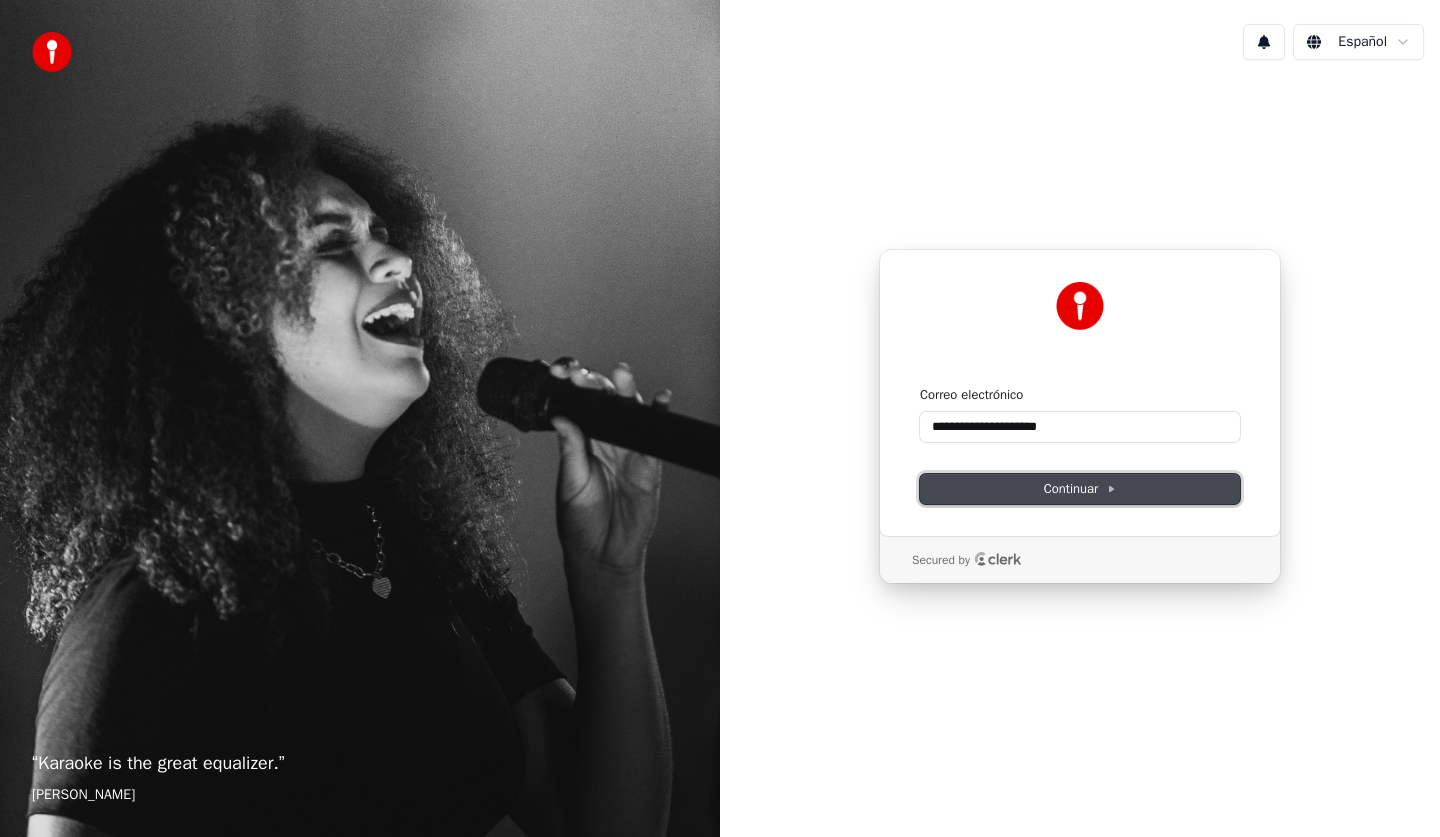 click on "Continuar" at bounding box center (1080, 489) 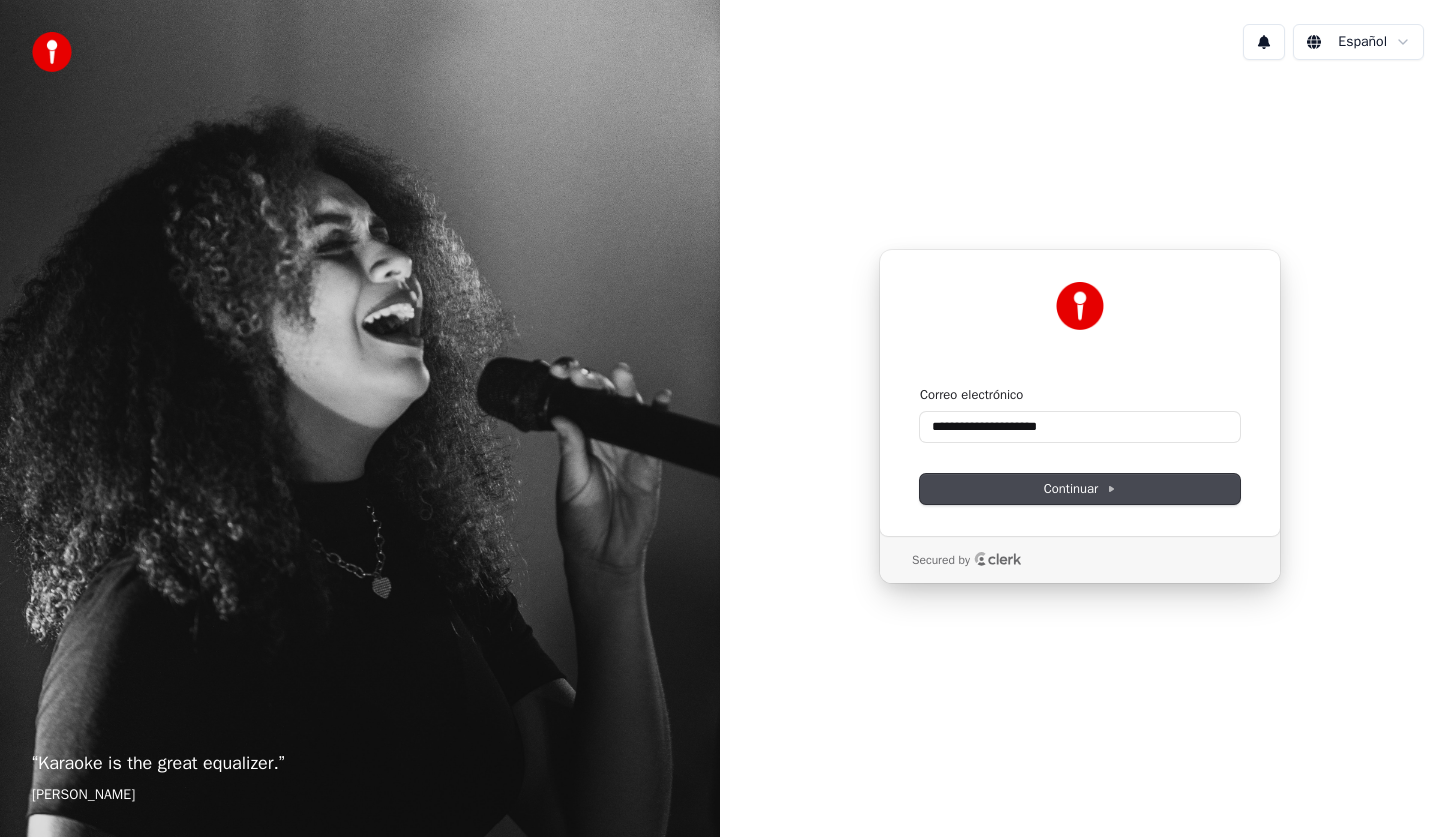 type on "**********" 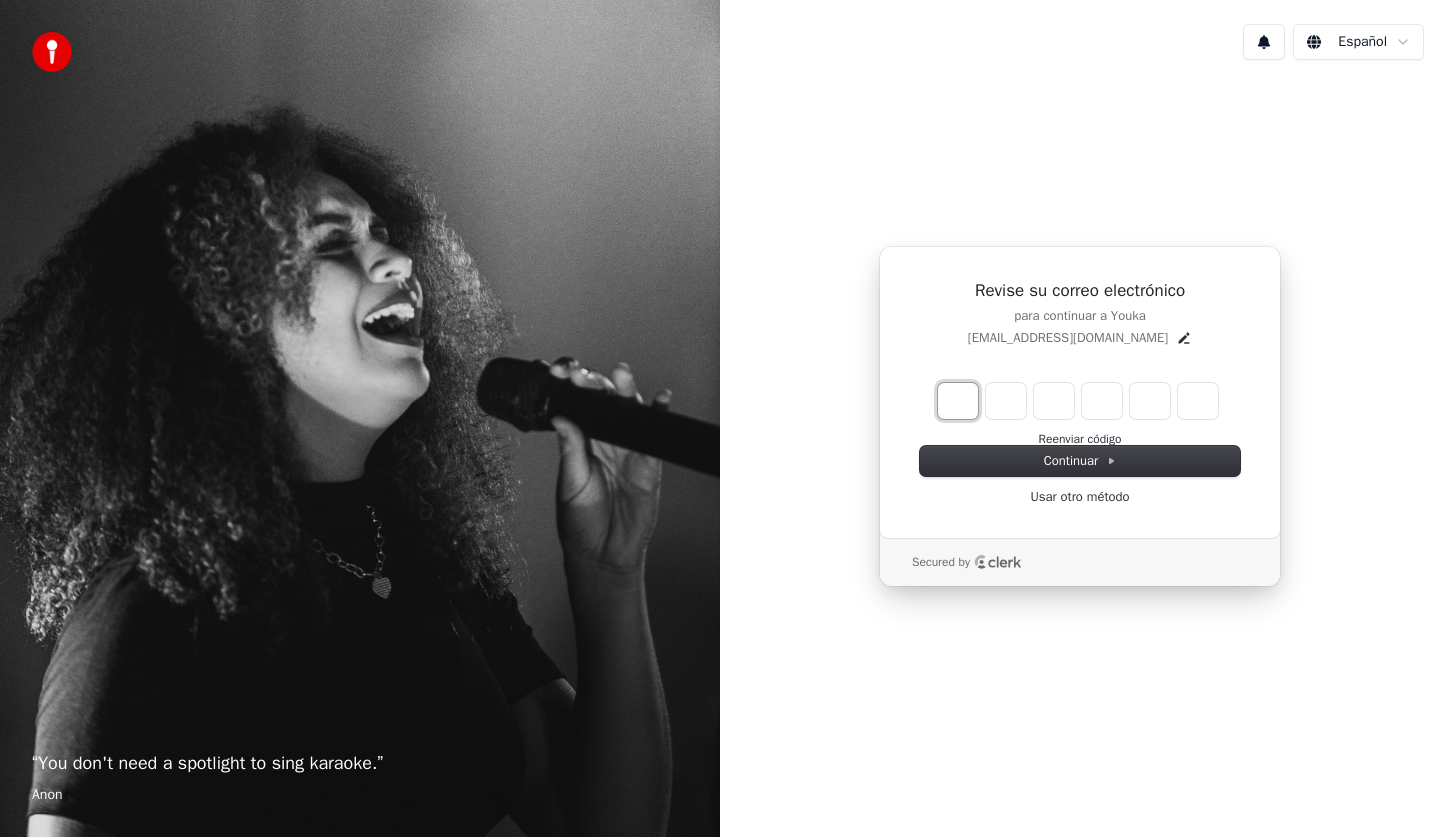 type on "*" 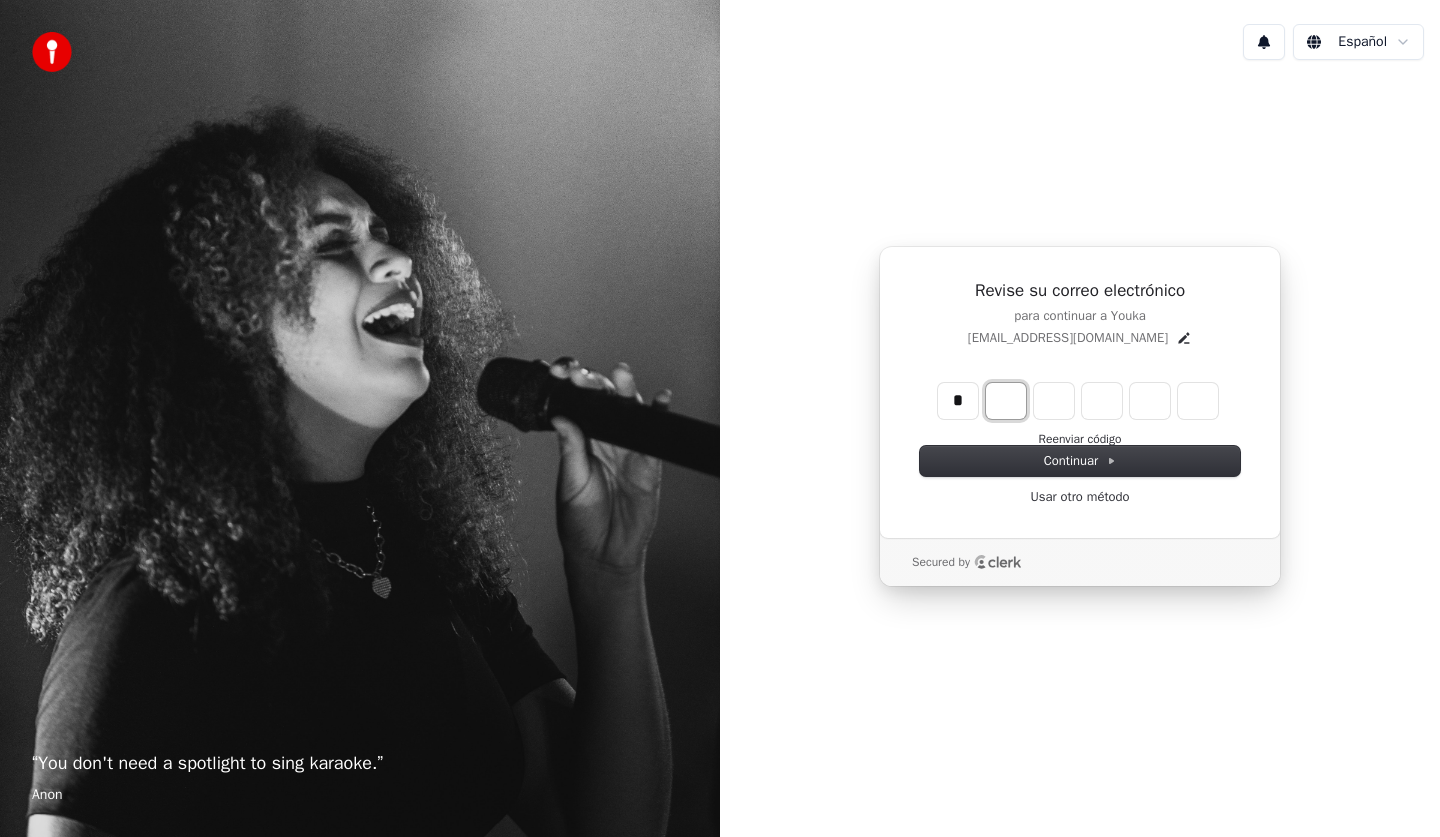 type on "*" 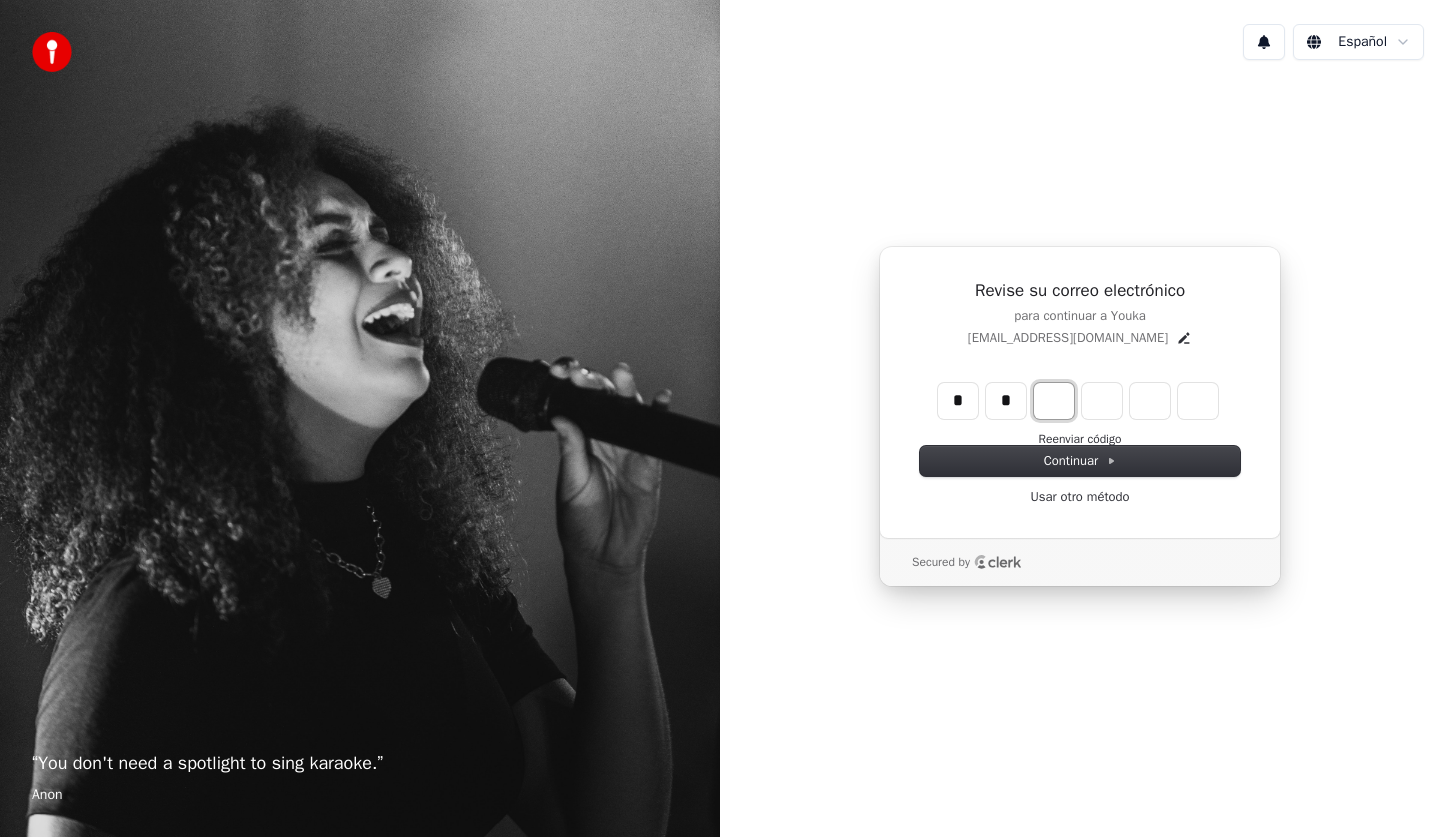 type on "**" 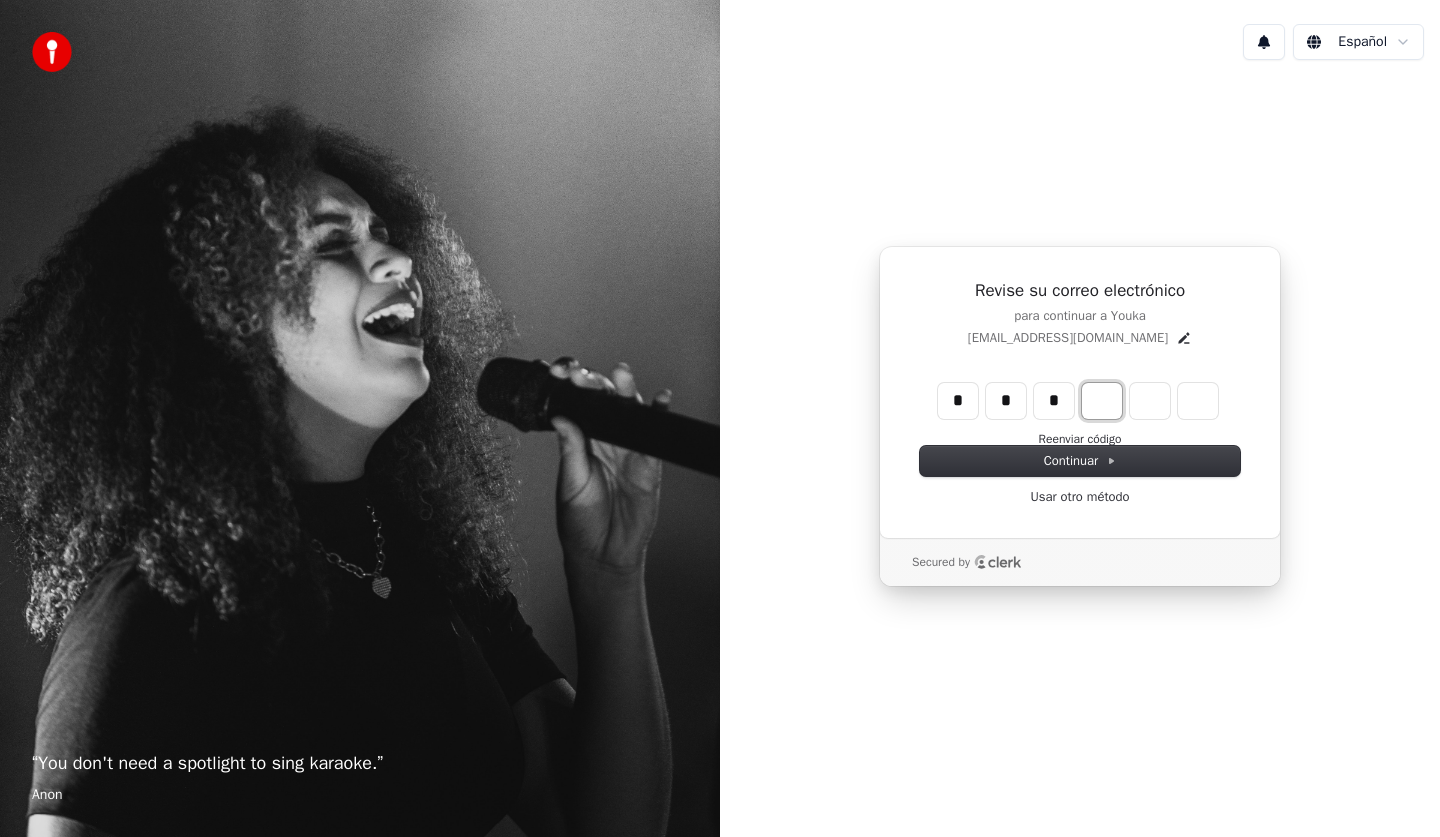 type on "***" 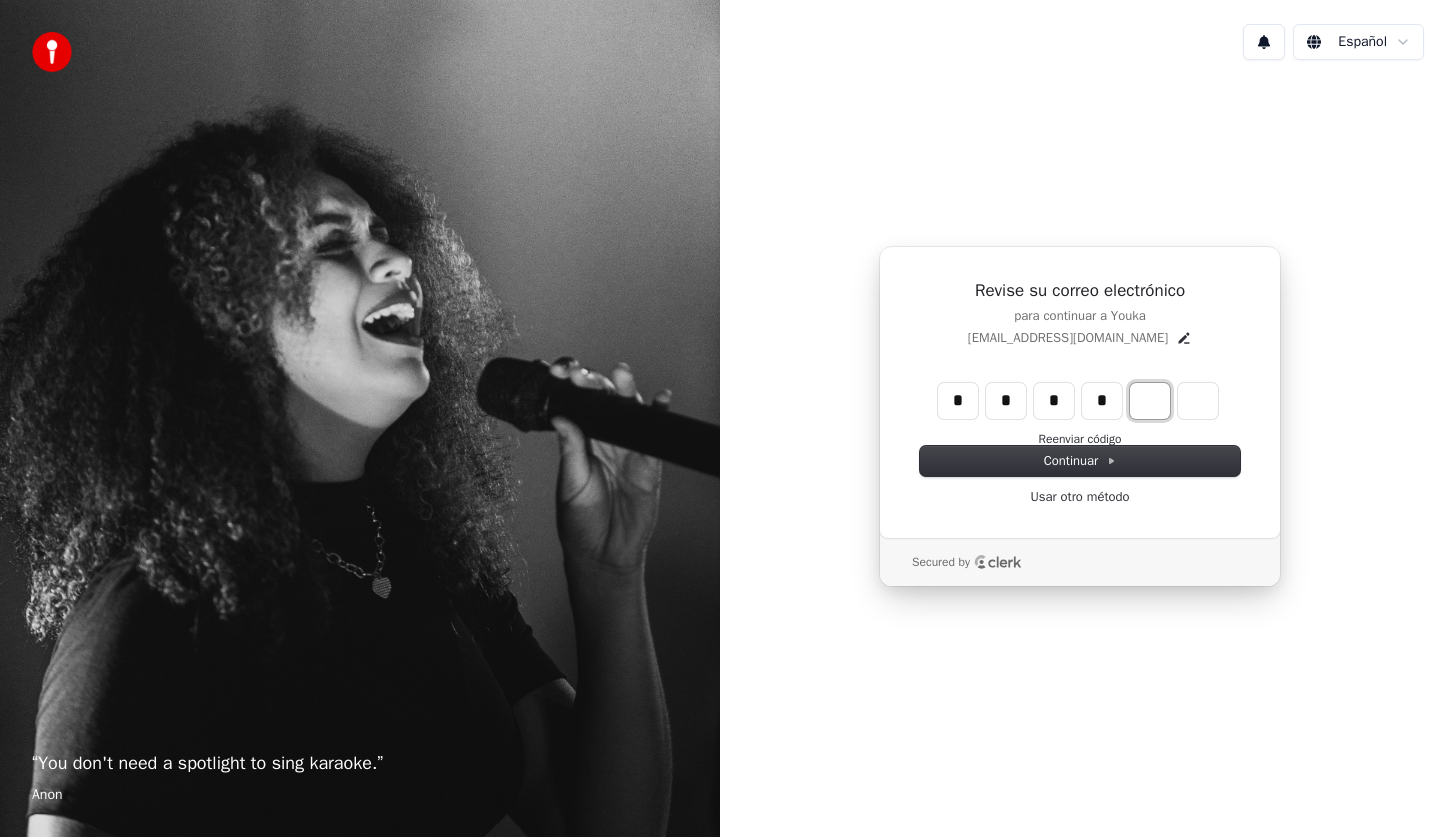 type on "****" 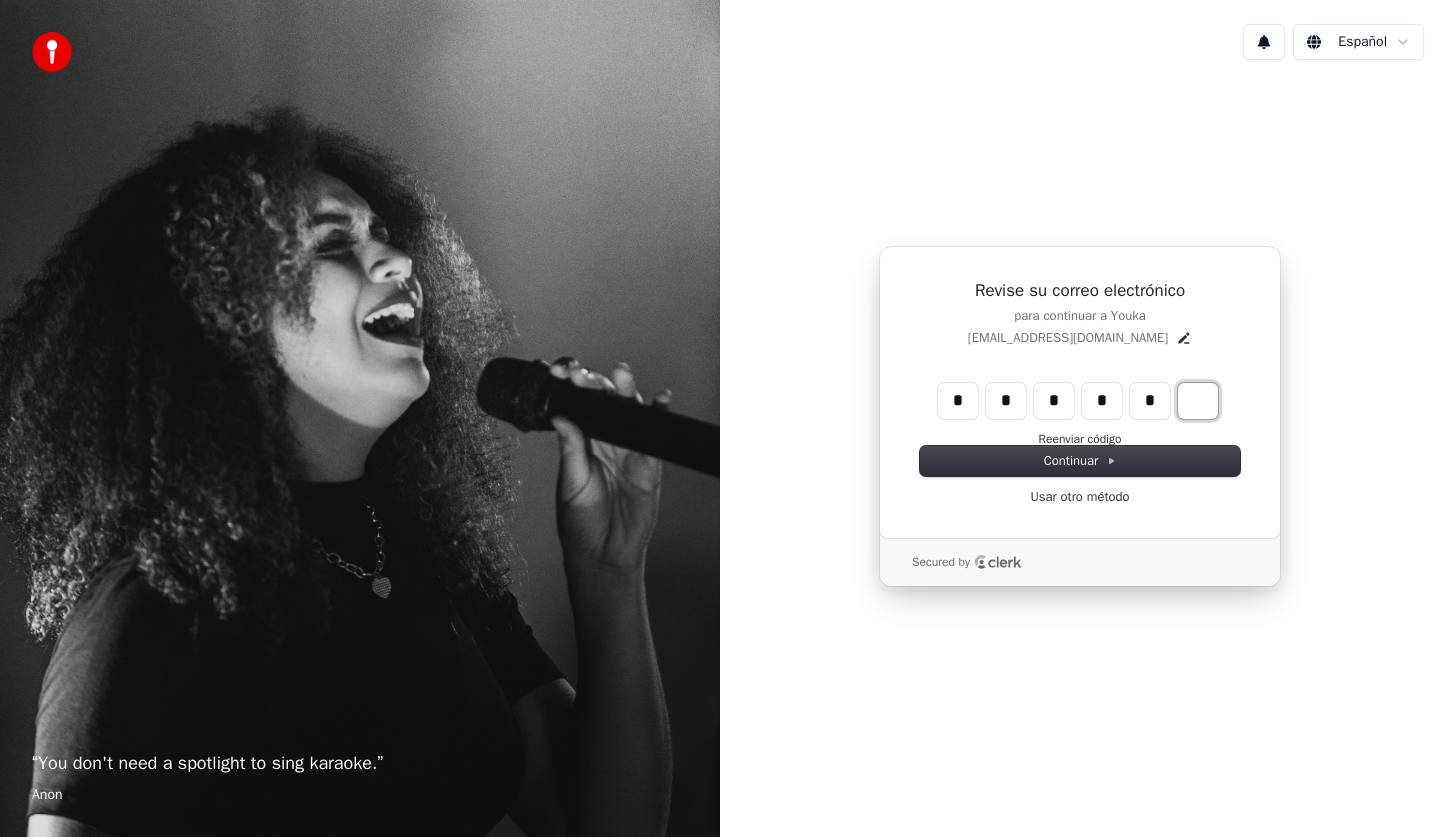 type on "******" 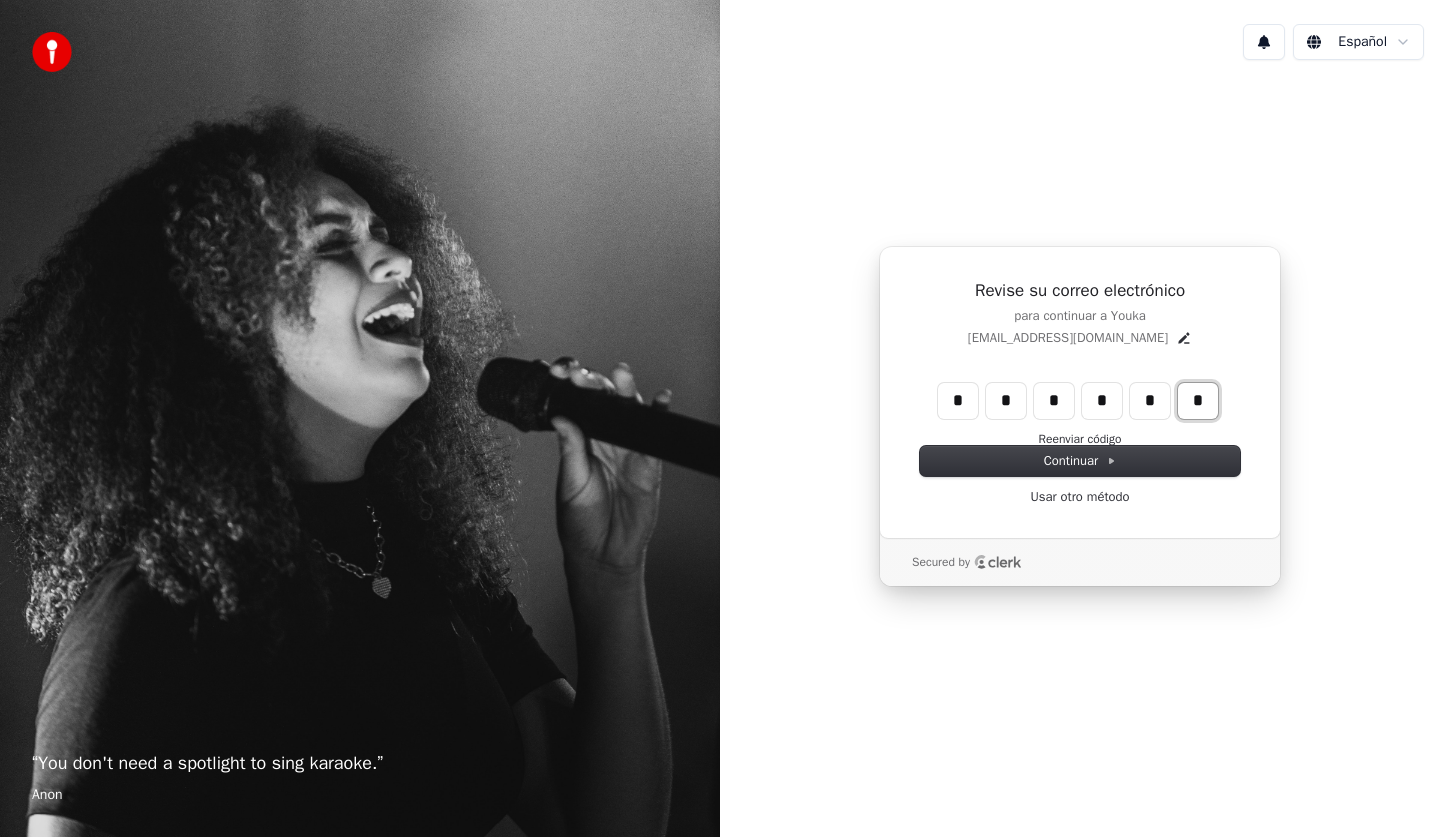 type on "*" 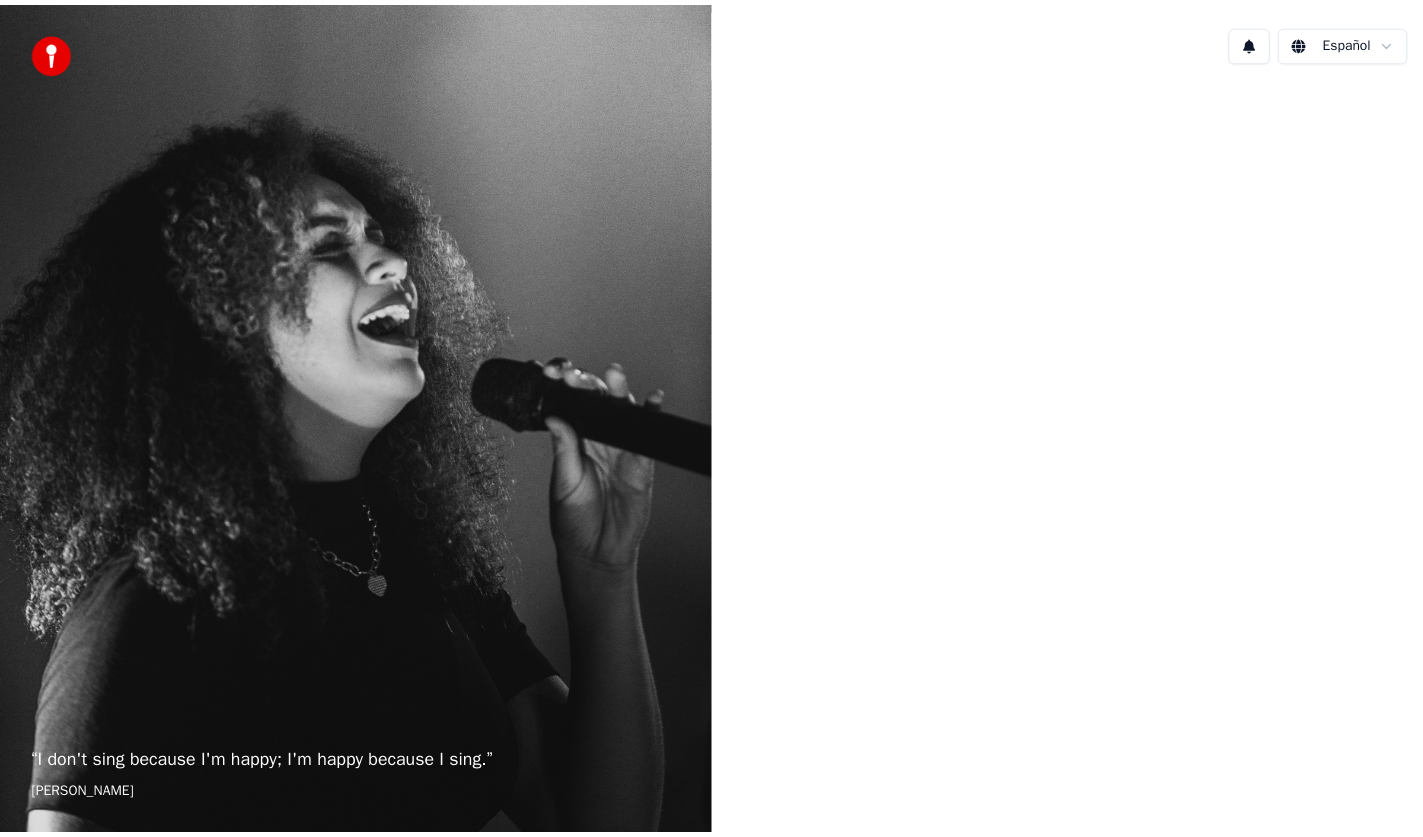 scroll, scrollTop: 0, scrollLeft: 0, axis: both 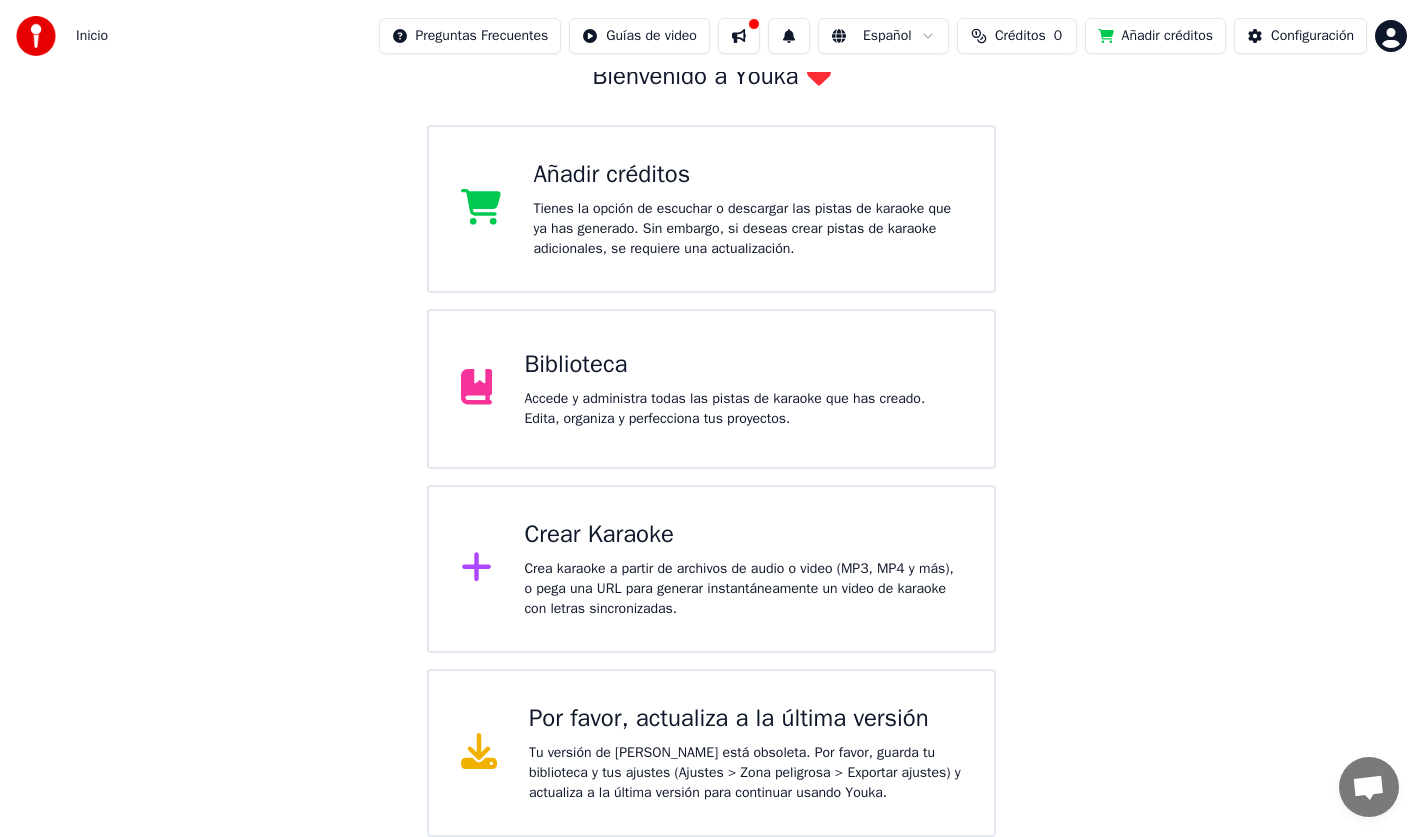 drag, startPoint x: 484, startPoint y: 573, endPoint x: 495, endPoint y: 574, distance: 11.045361 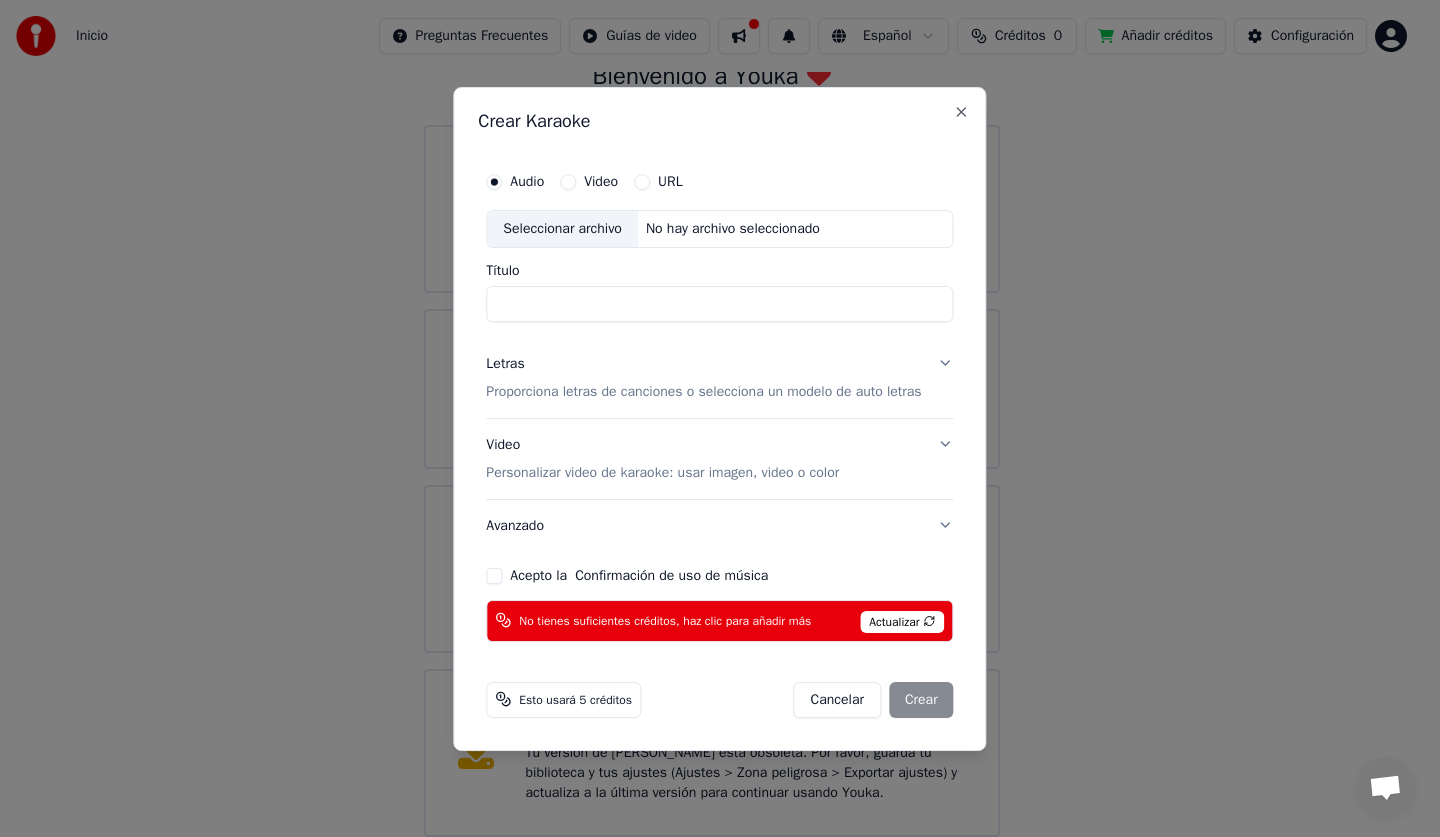 click on "Avanzado" at bounding box center (719, 525) 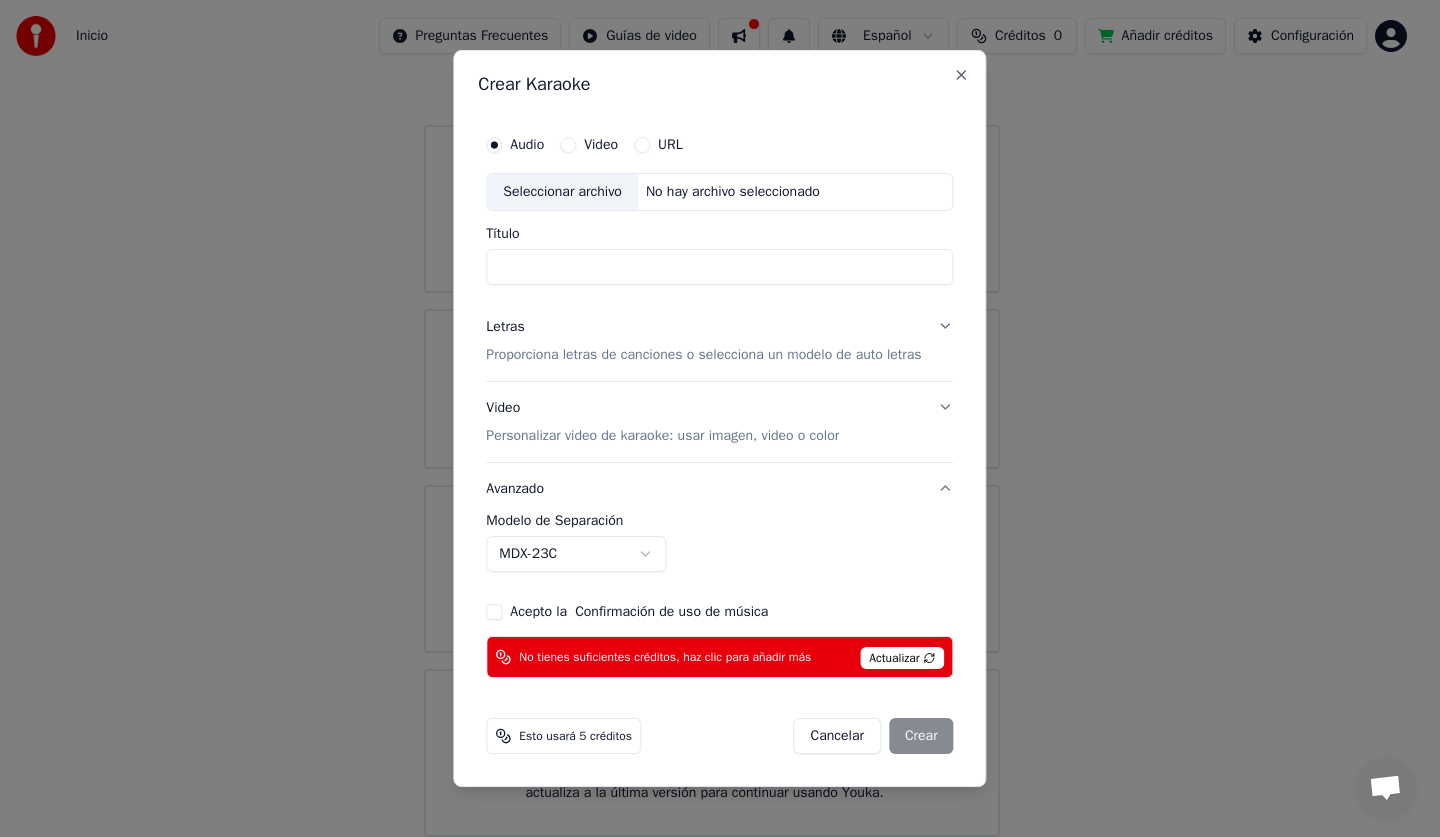 click on "**********" at bounding box center (719, 525) 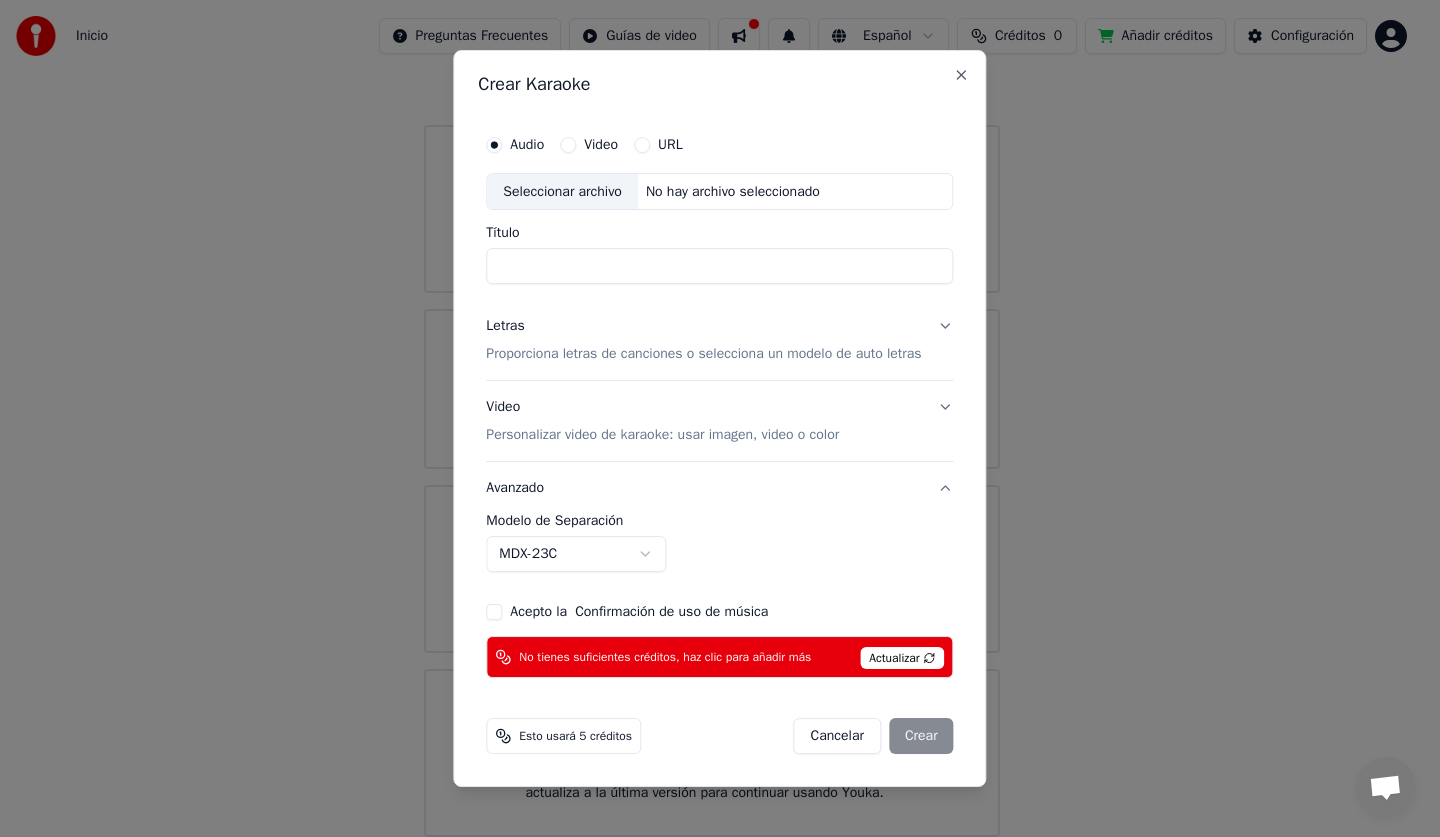 click on "URL" at bounding box center [642, 145] 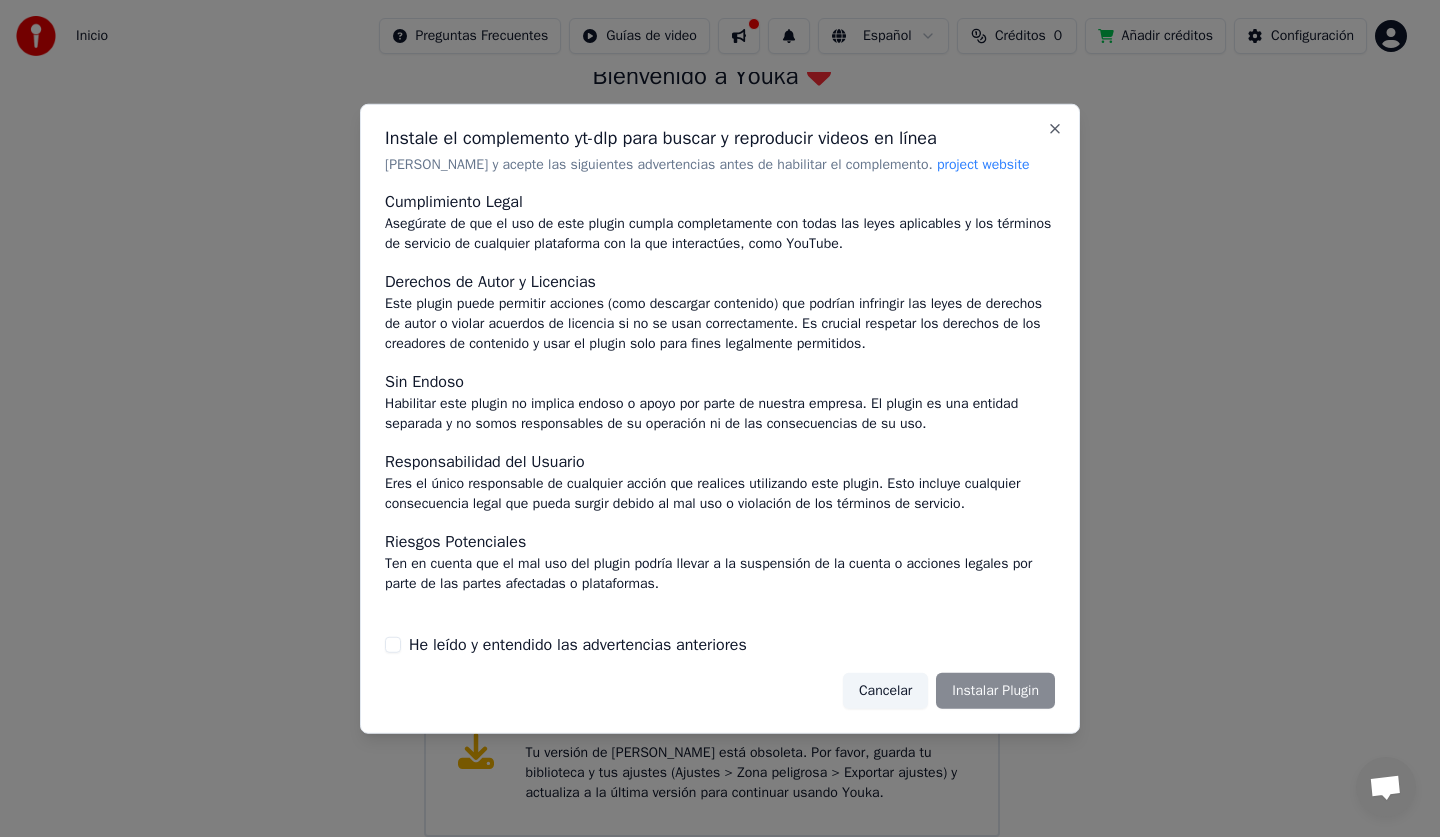 click on "Cancelar Instalar Plugin" at bounding box center (949, 691) 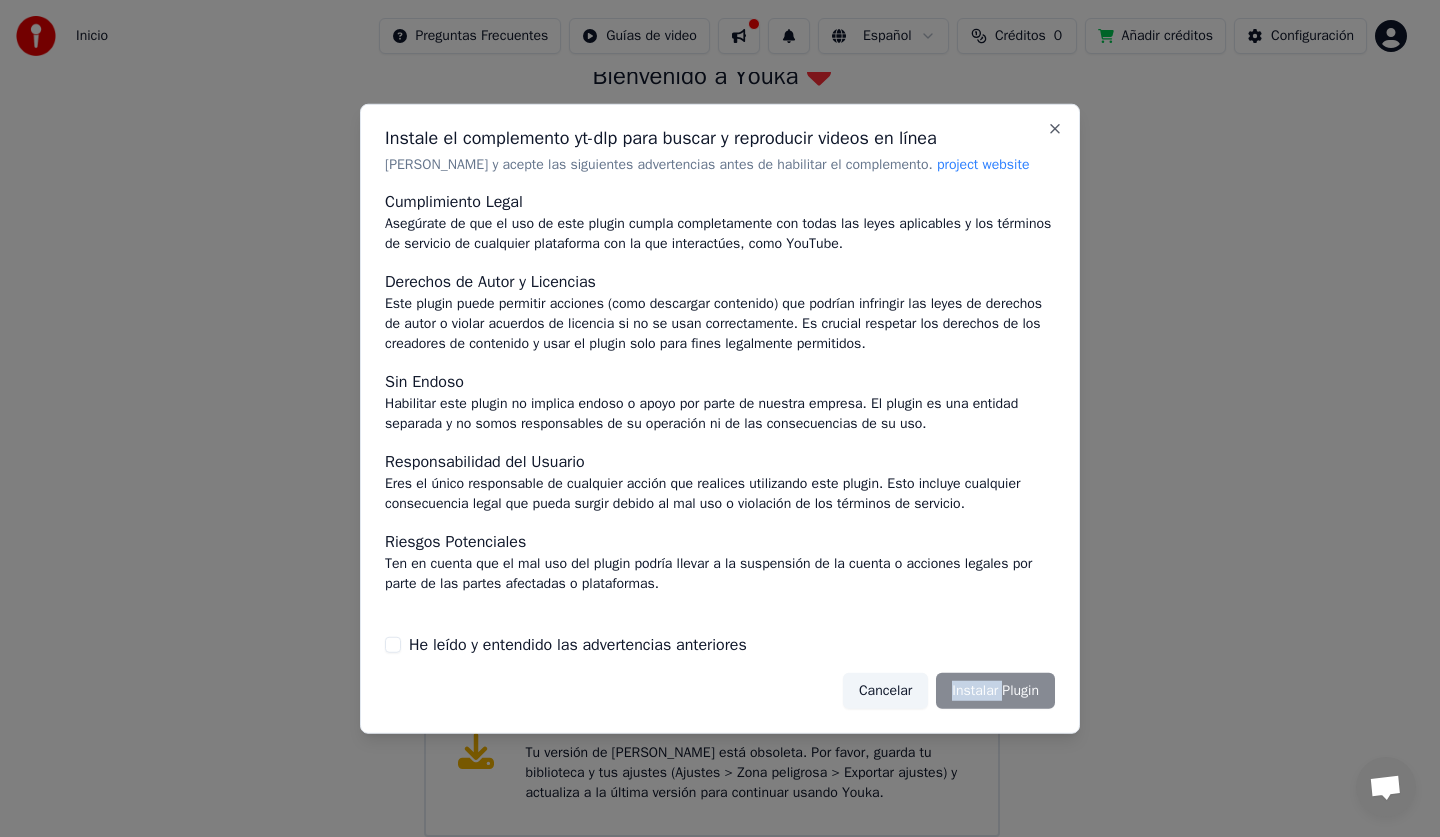 click on "Cancelar Instalar Plugin" at bounding box center [949, 691] 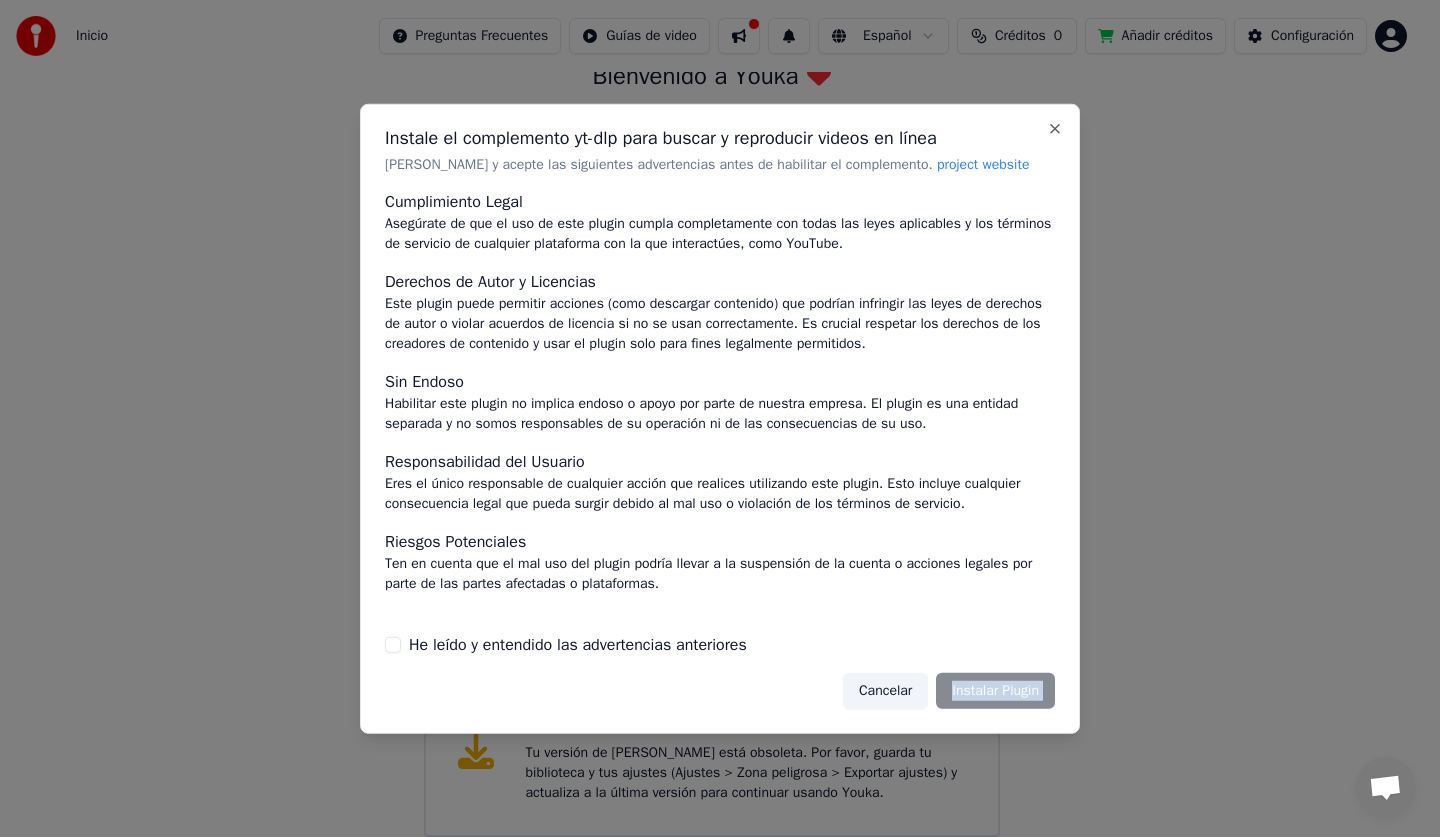 click on "Cancelar Instalar Plugin" at bounding box center (949, 691) 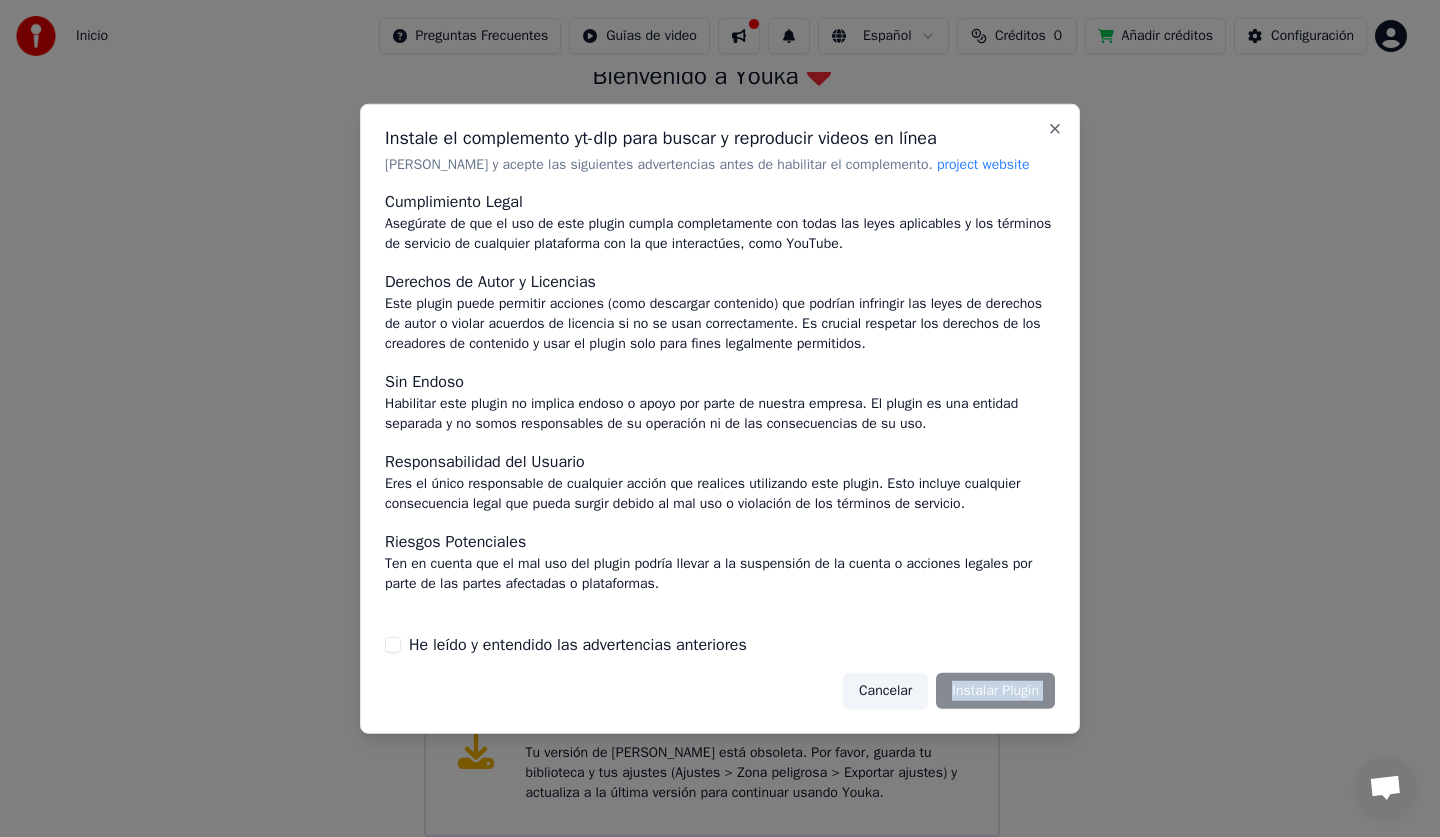 click on "He leído y entendido las advertencias anteriores" at bounding box center [393, 645] 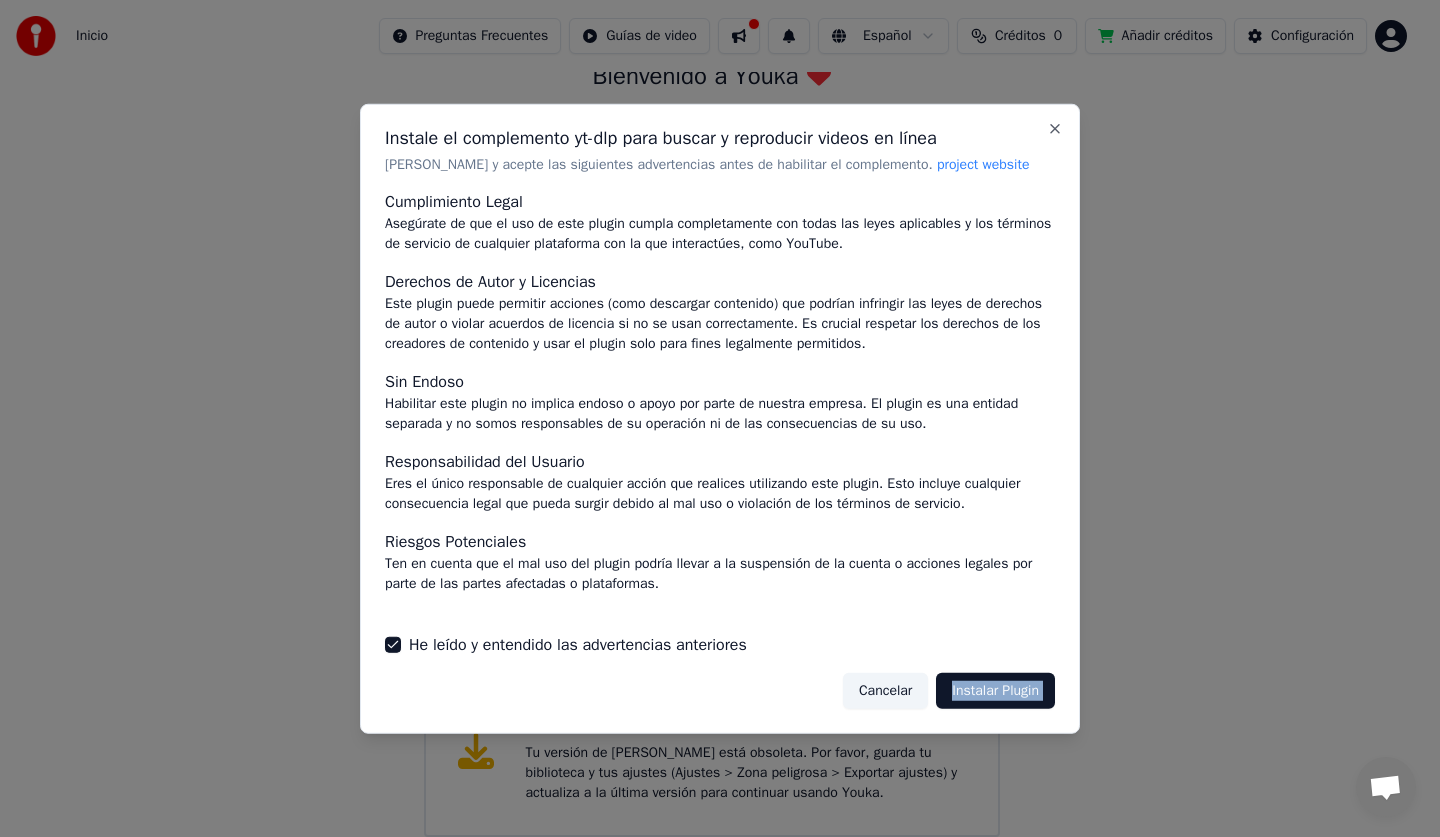 click on "Instalar Plugin" at bounding box center (995, 691) 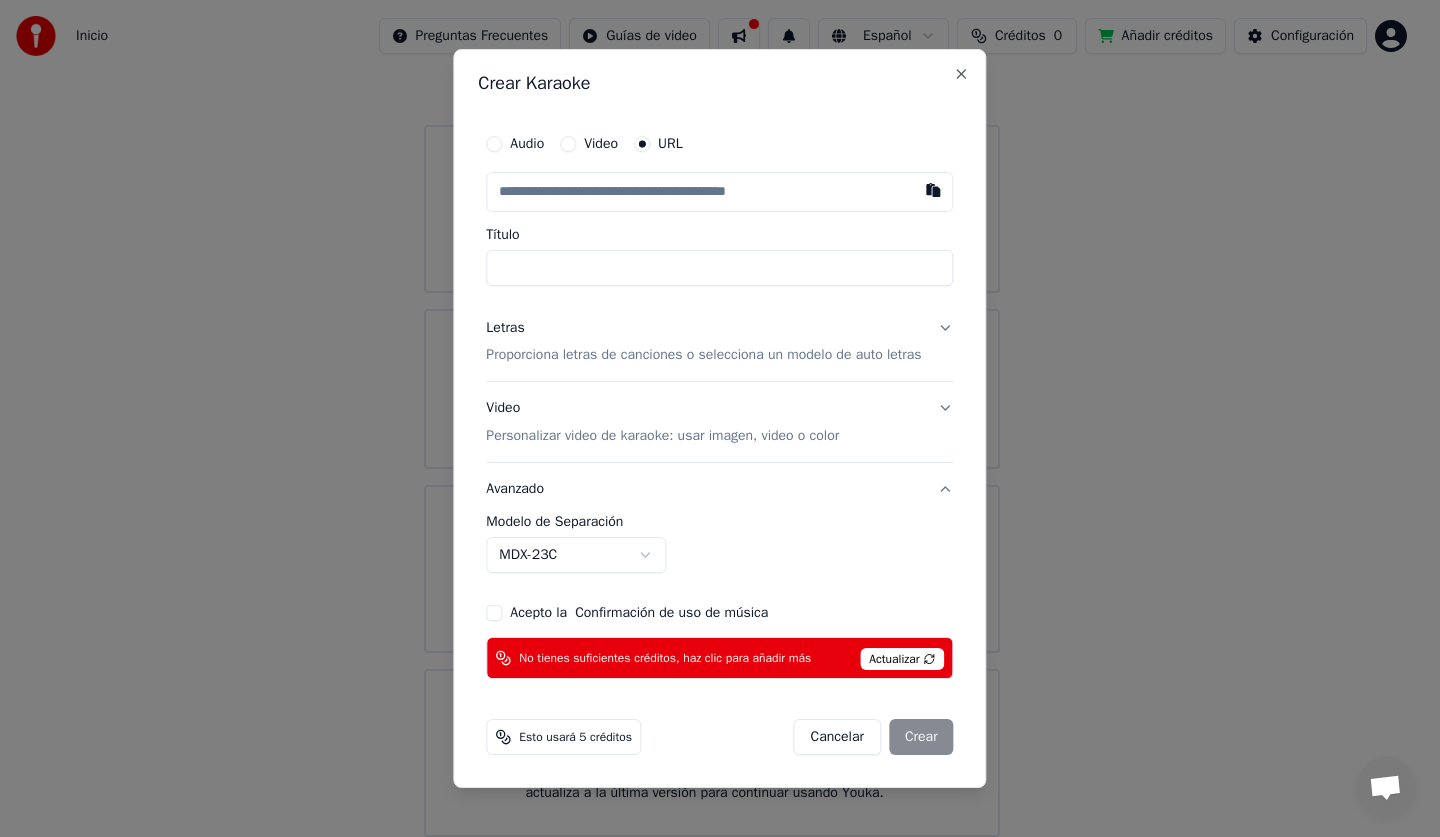 click at bounding box center [719, 192] 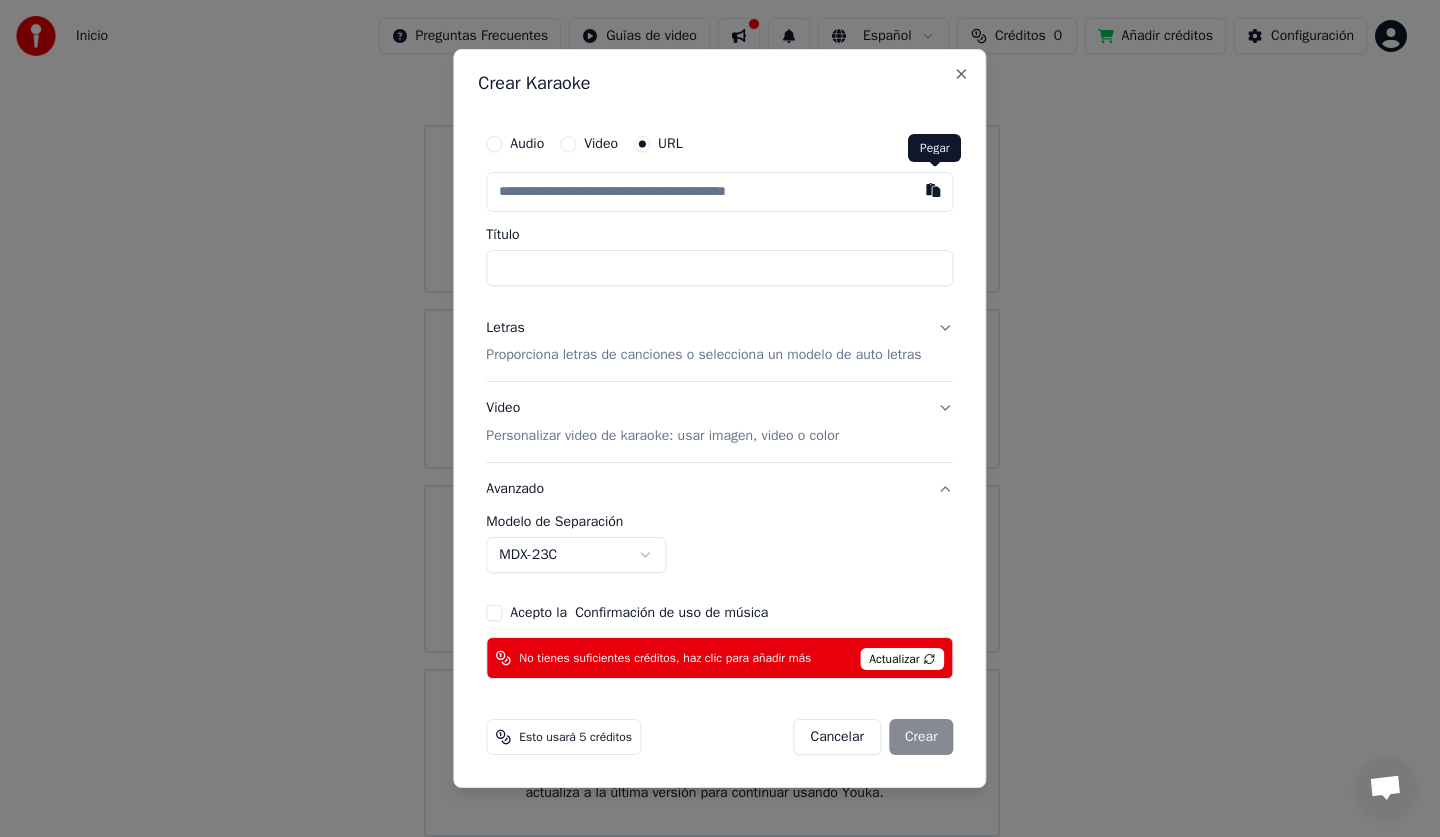 click at bounding box center [934, 190] 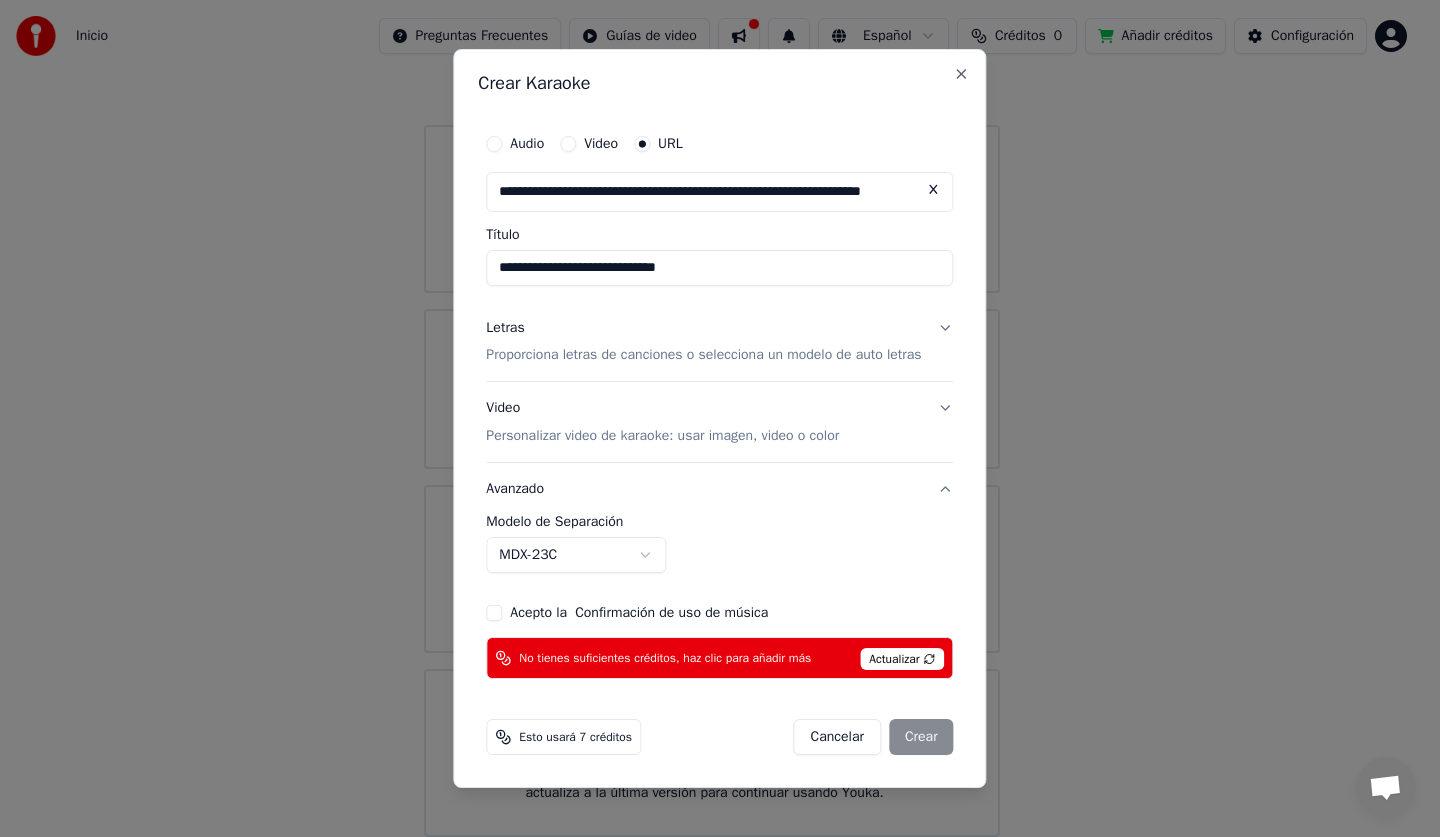 type on "**********" 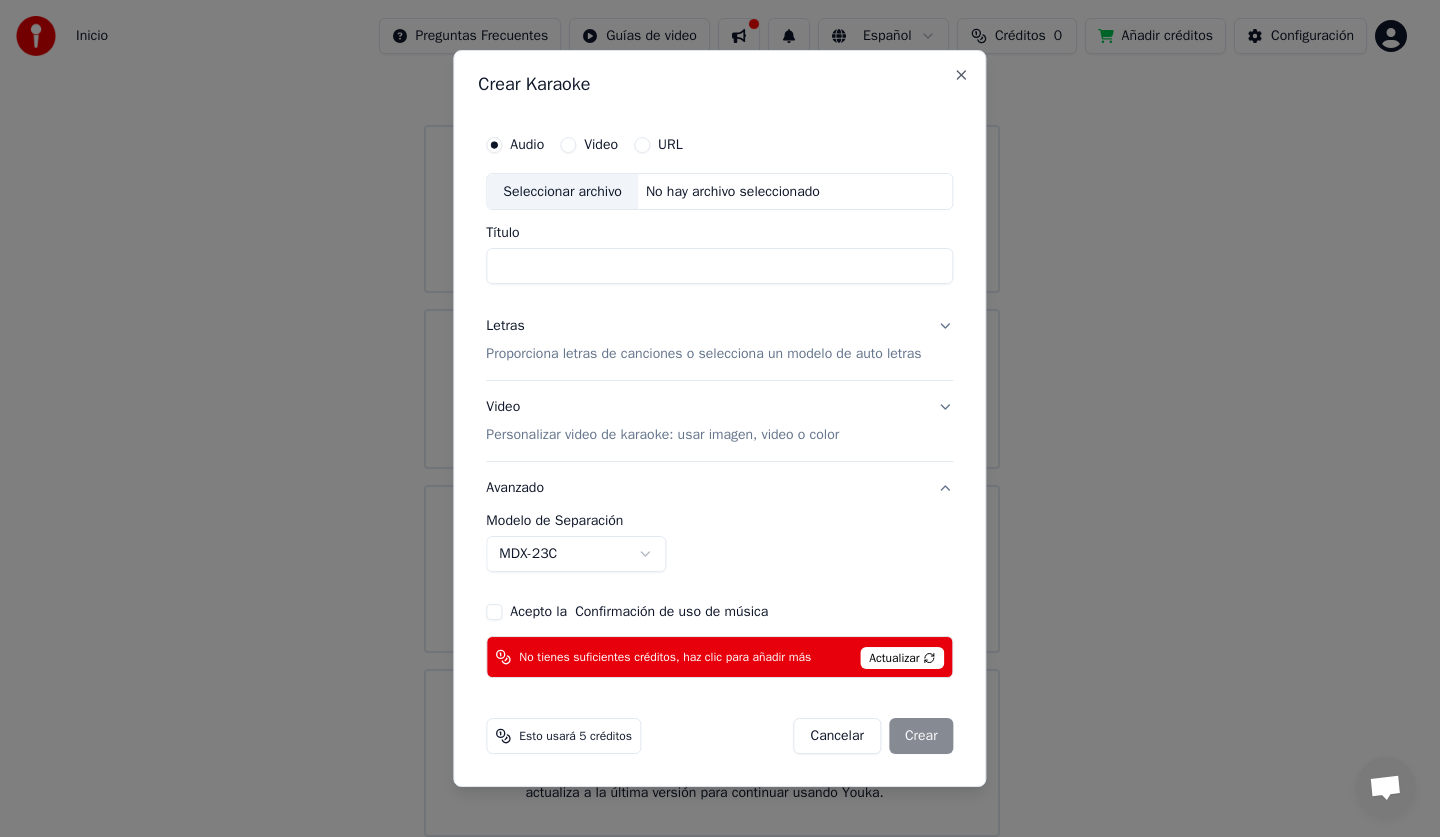 click on "Título" at bounding box center [719, 267] 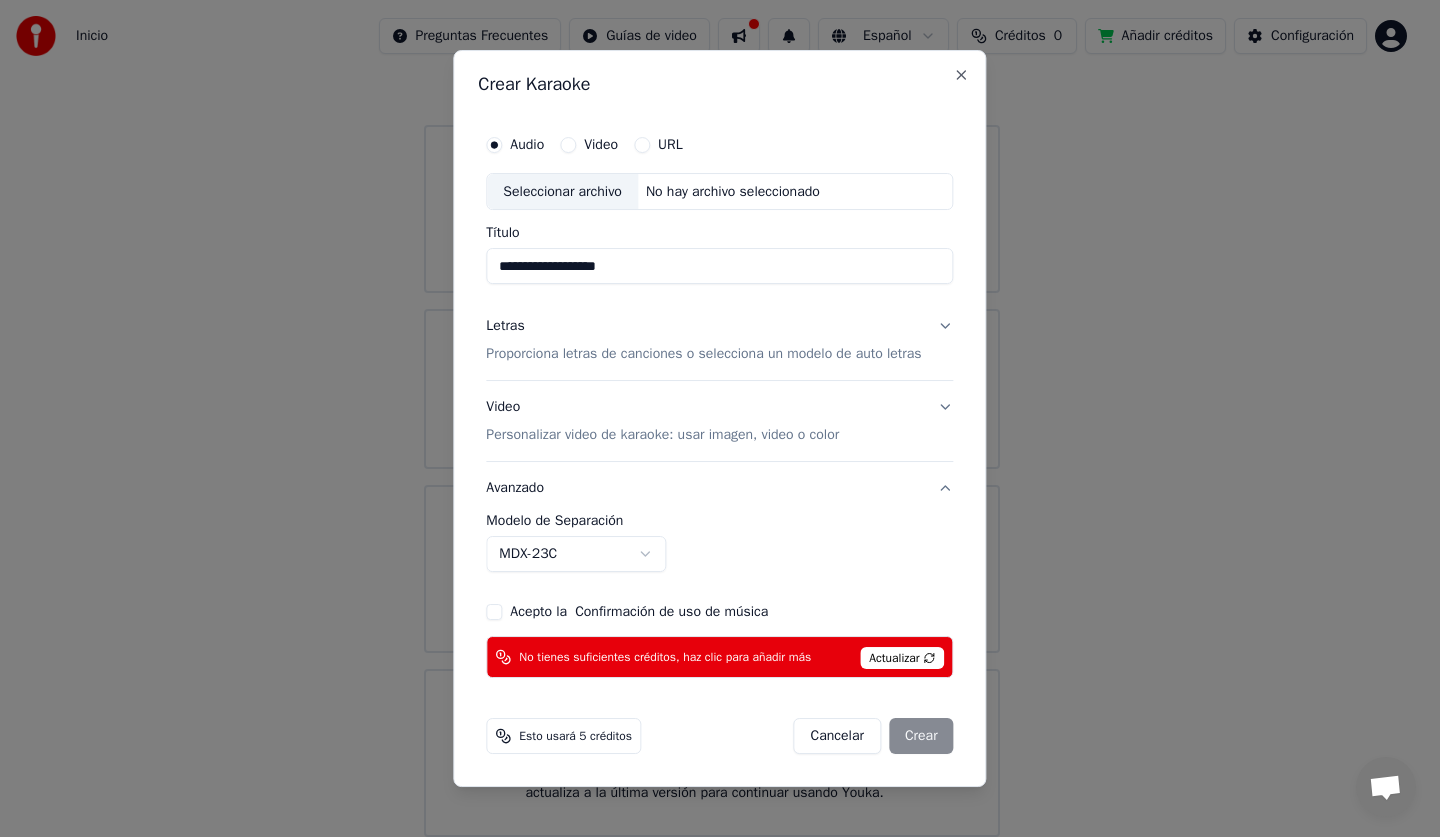 type on "**********" 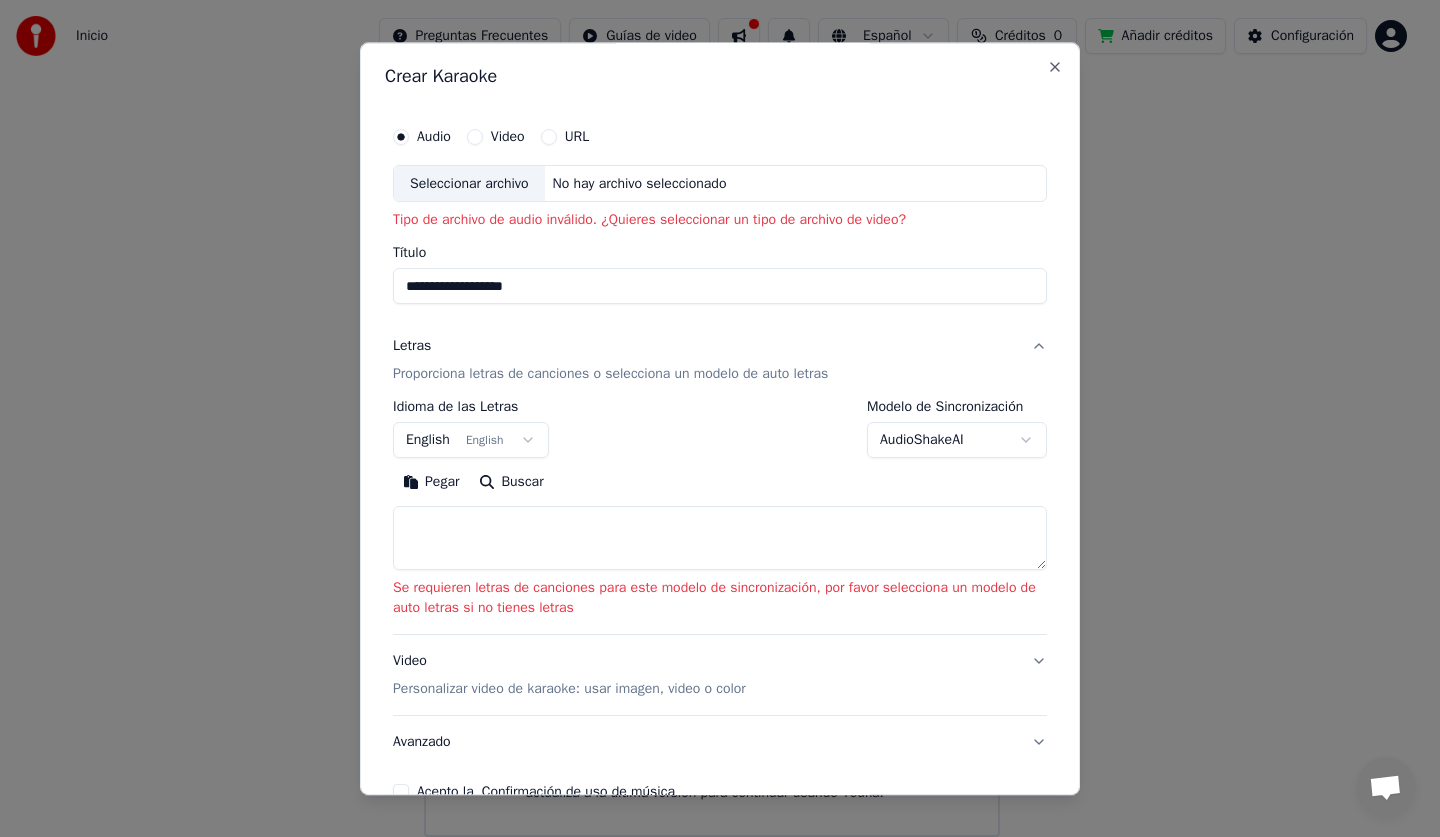 click on "Inicio Preguntas Frecuentes Guías de video Español Créditos 0 Añadir créditos Configuración Bienvenido a Youka Añadir créditos Tienes la opción de escuchar o descargar las pistas de karaoke que ya has generado. Sin embargo, si deseas crear pistas de karaoke adicionales, se requiere una actualización. Biblioteca Accede y administra todas las pistas de karaoke que has creado. Edita, organiza y perfecciona tus proyectos. Crear Karaoke Crea karaoke a partir de archivos de audio o video (MP3, MP4 y más), o pega una URL para generar instantáneamente un video de karaoke con letras sincronizadas. Por favor, actualiza a la última versión Tu versión de [PERSON_NAME] está obsoleta. Por favor, guarda tu biblioteca y tus ajustes (Ajustes > Zona peligrosa > Exportar ajustes) y actualiza a la última versión para continuar usando Youka. Crear Karaoke Audio Video URL Seleccionar archivo No hay archivo seleccionado Tipo de archivo de audio inválido. ¿Quieres seleccionar un tipo de archivo de video? Título Letras" at bounding box center [711, 353] 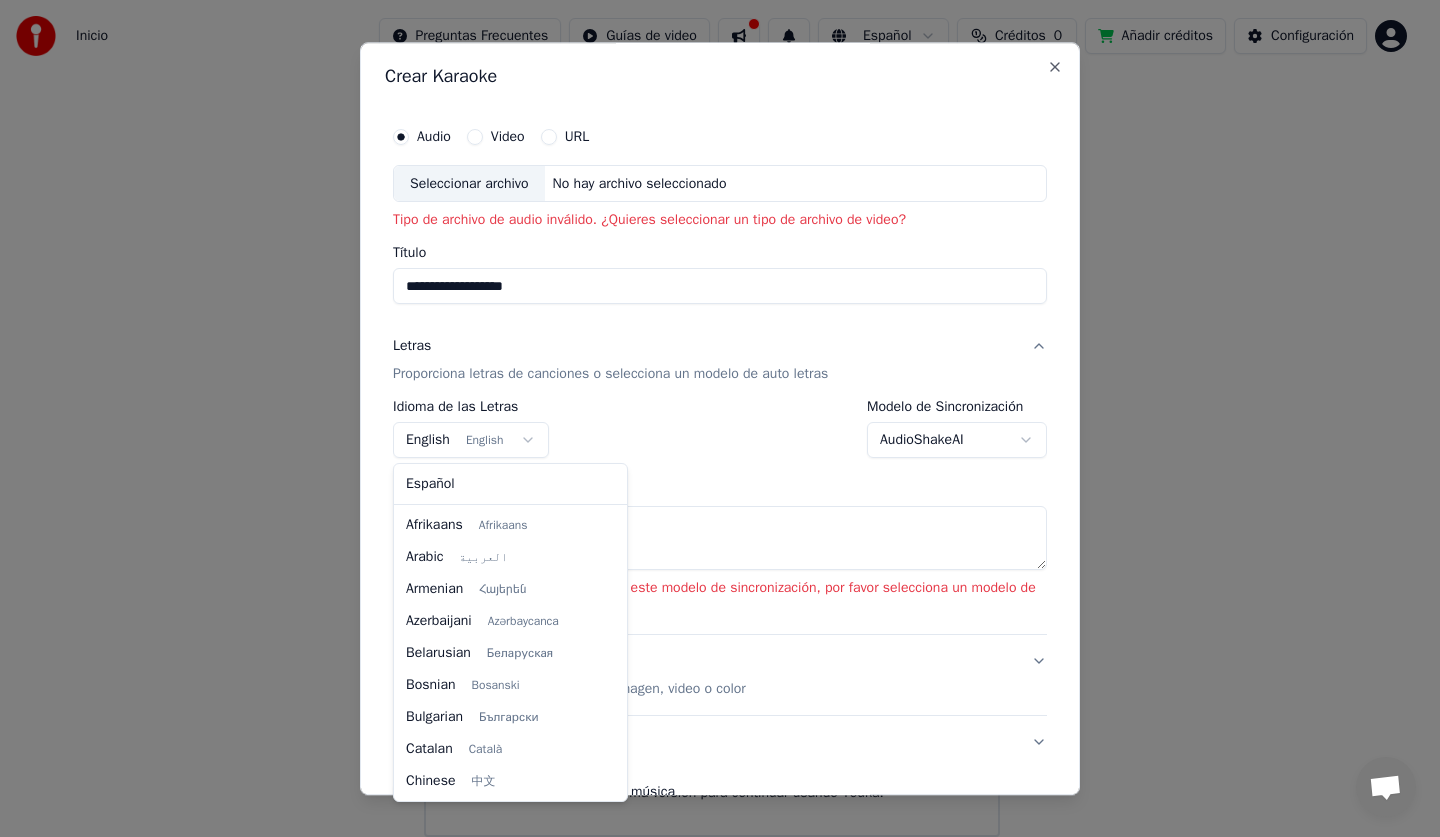 scroll, scrollTop: 160, scrollLeft: 0, axis: vertical 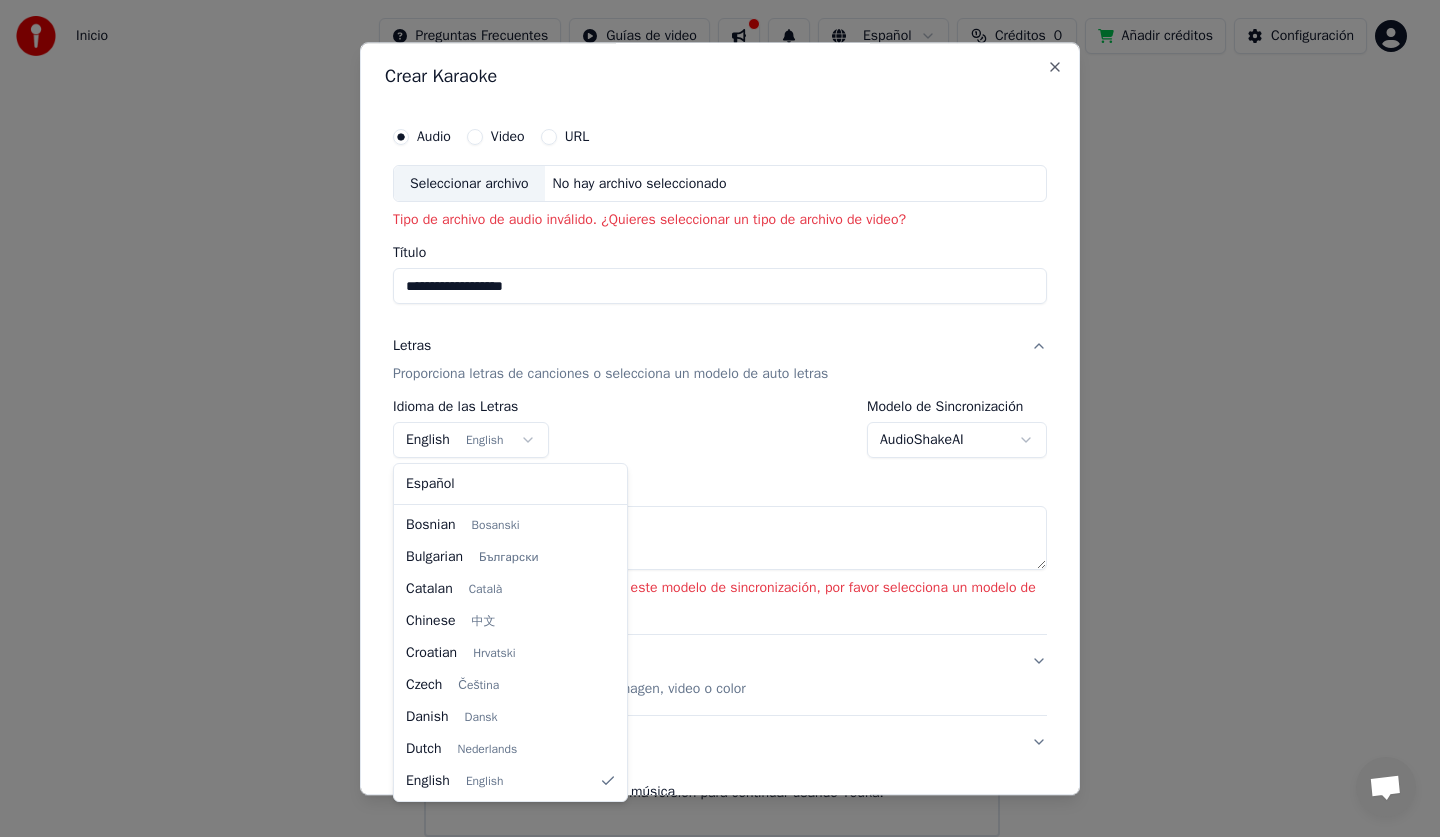 select on "**" 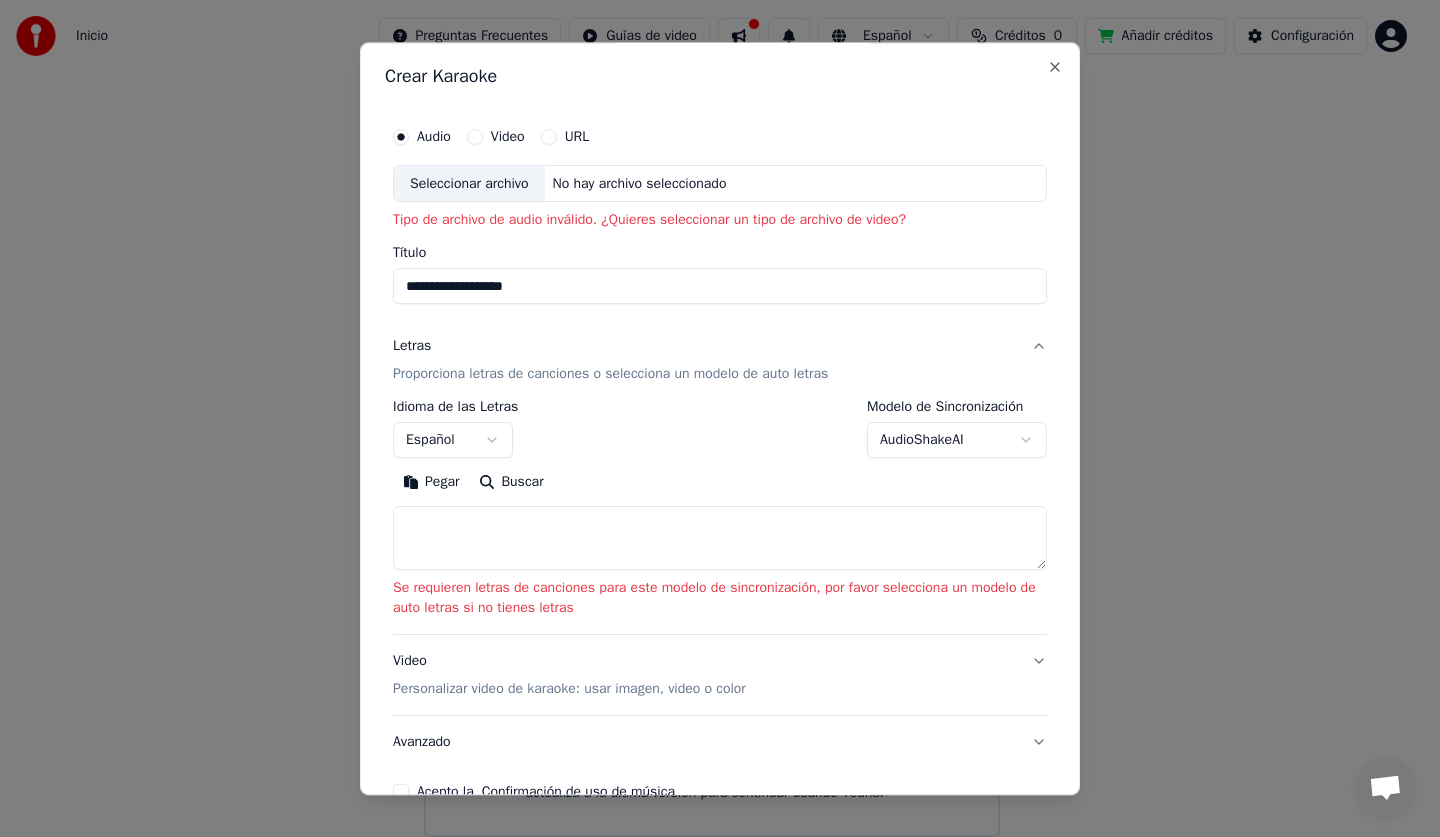click on "Pegar" at bounding box center [431, 483] 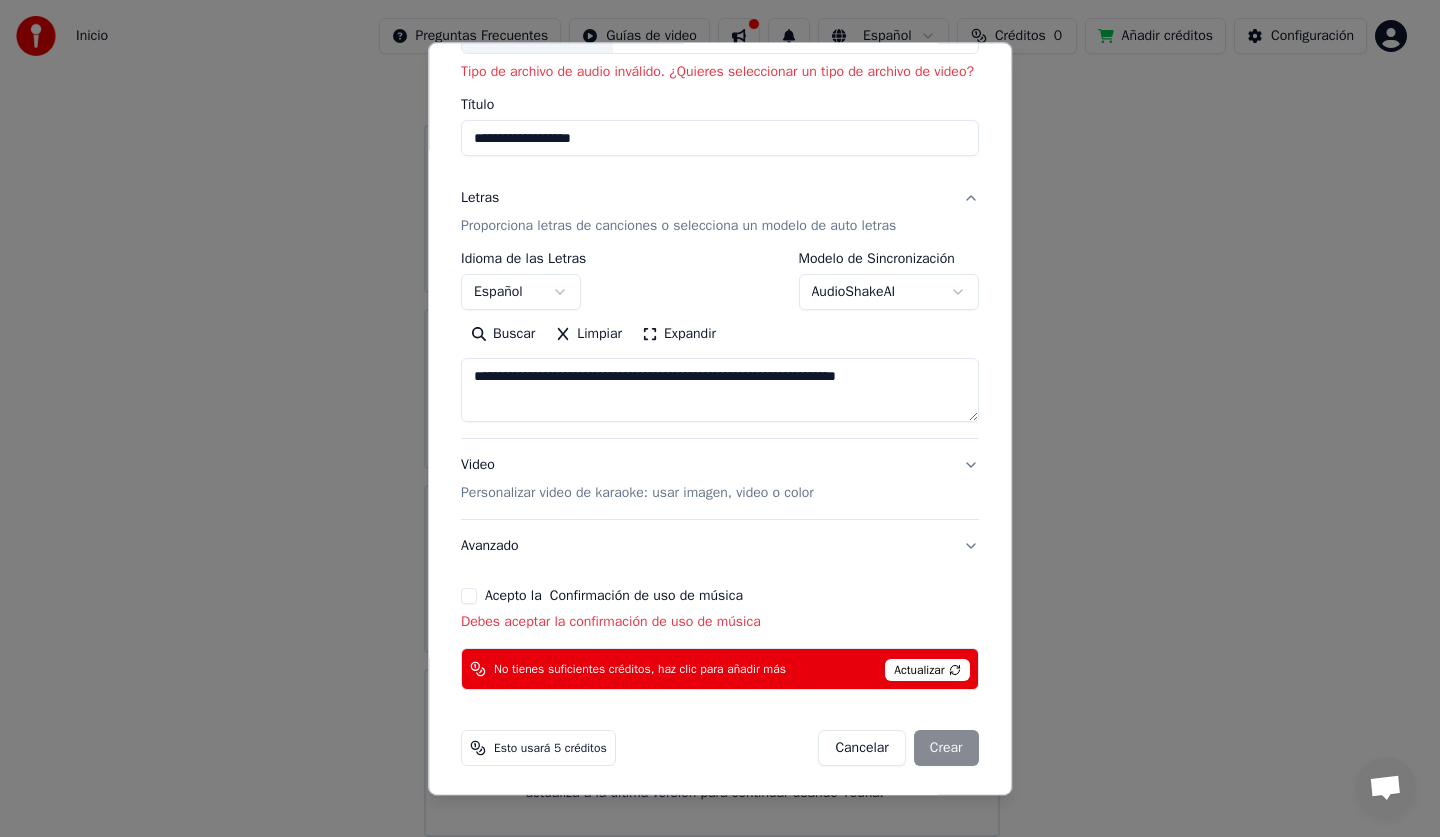 scroll, scrollTop: 152, scrollLeft: 0, axis: vertical 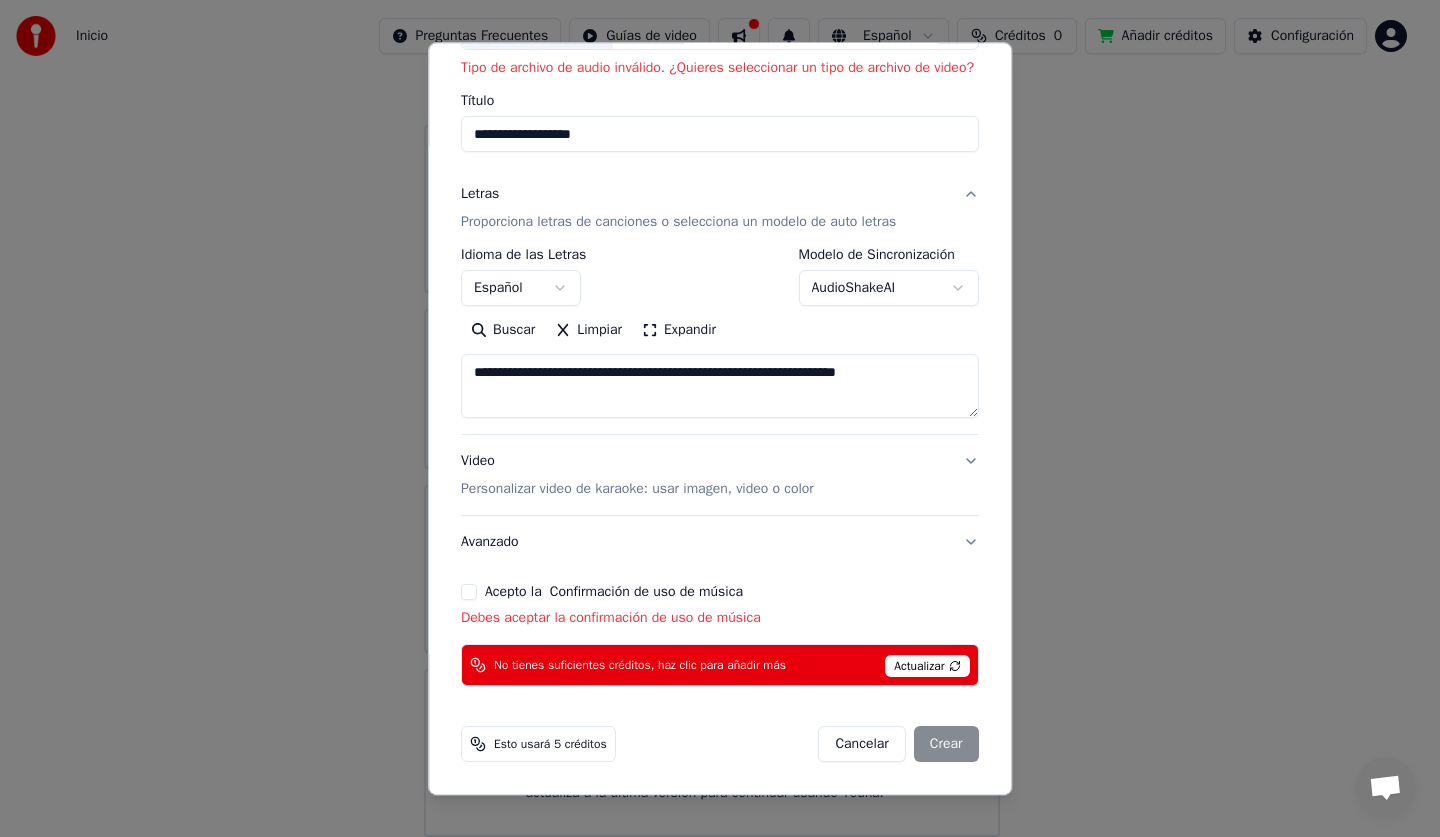 click on "Acepto la   Confirmación de uso de música" at bounding box center [469, 593] 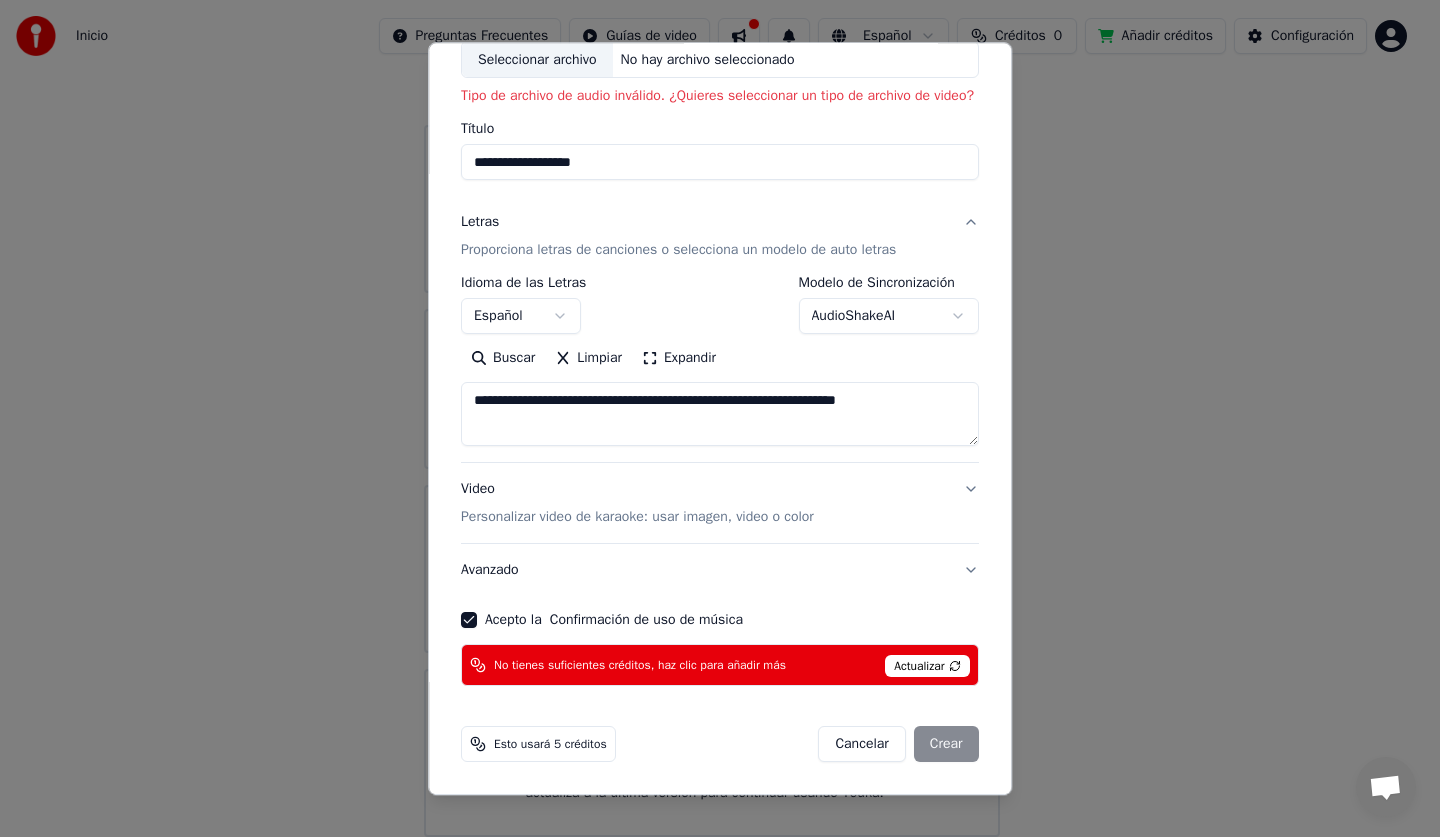 click on "Actualizar" at bounding box center (927, 667) 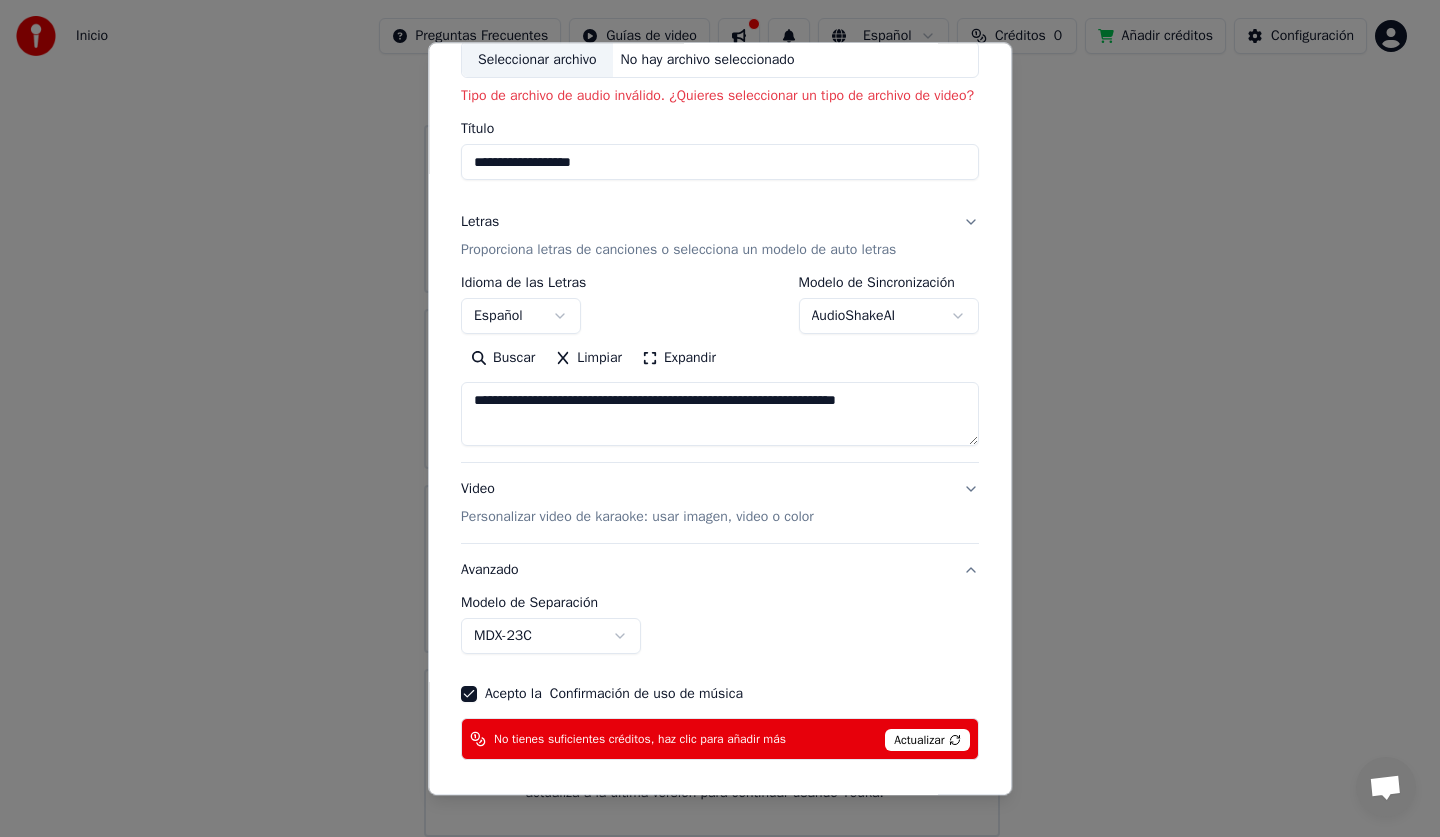 scroll, scrollTop: 12, scrollLeft: 0, axis: vertical 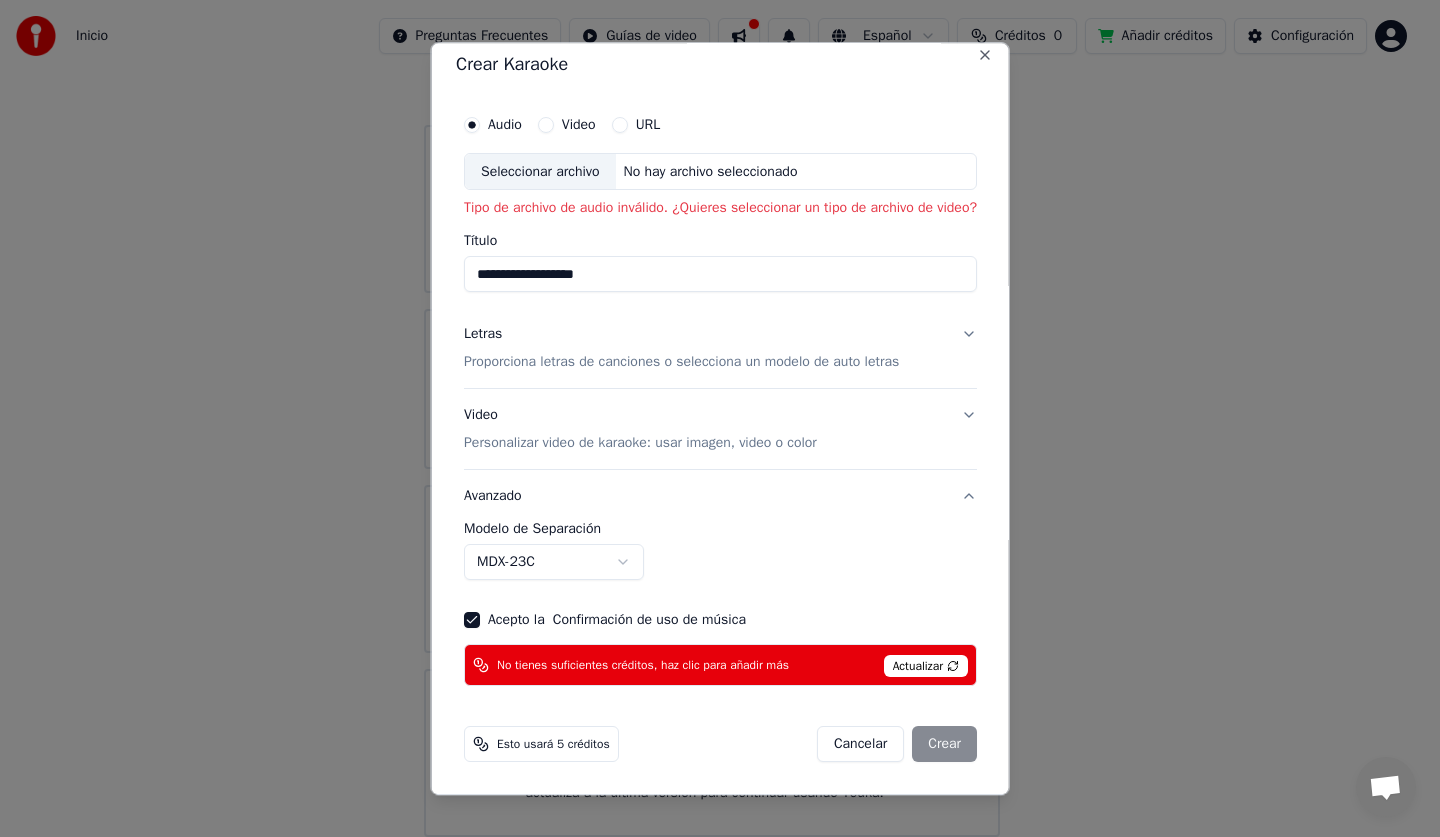 click on "**********" at bounding box center [720, 552] 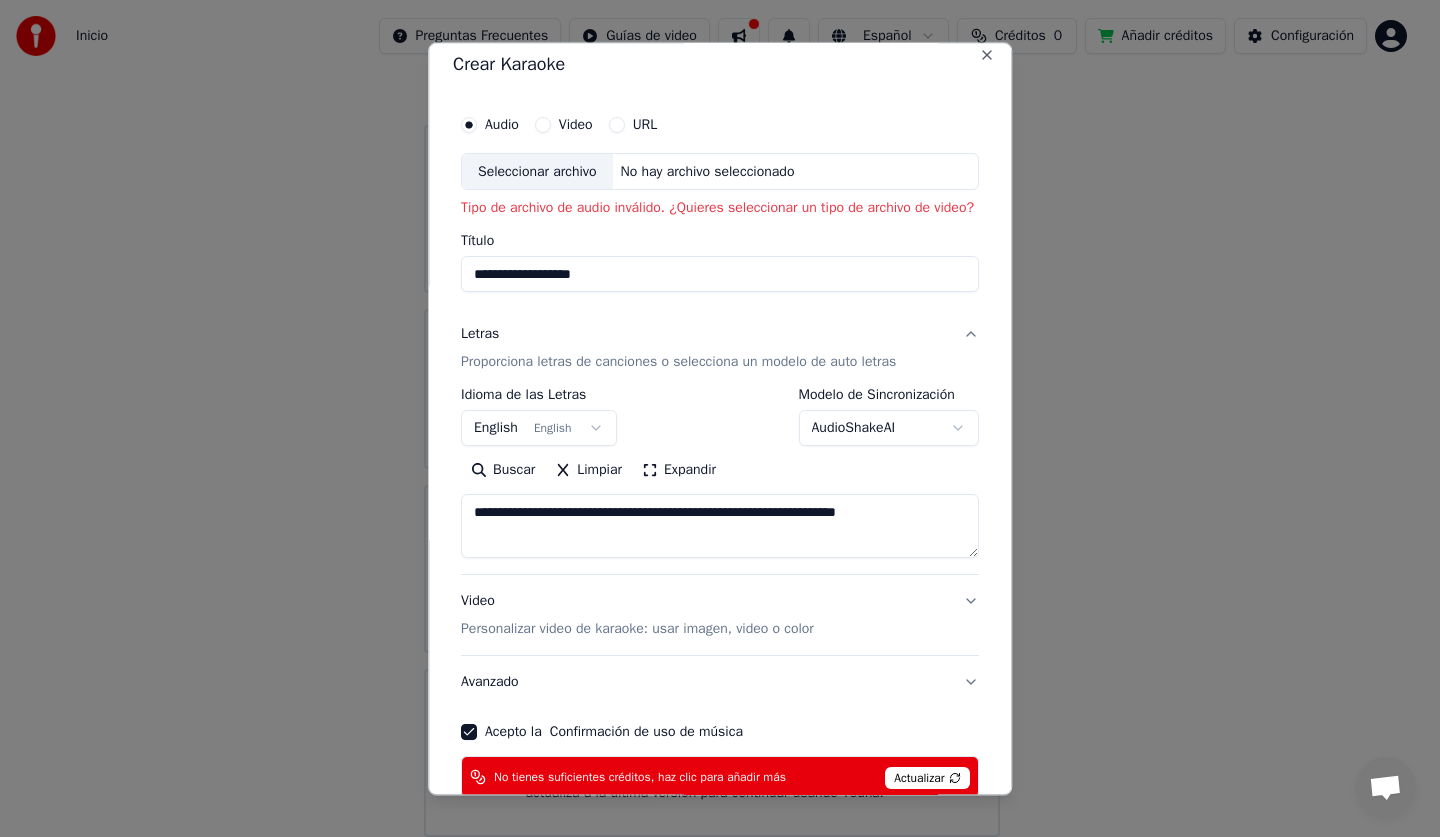 click on "Letras Proporciona letras de canciones o selecciona un modelo de auto letras" at bounding box center (720, 349) 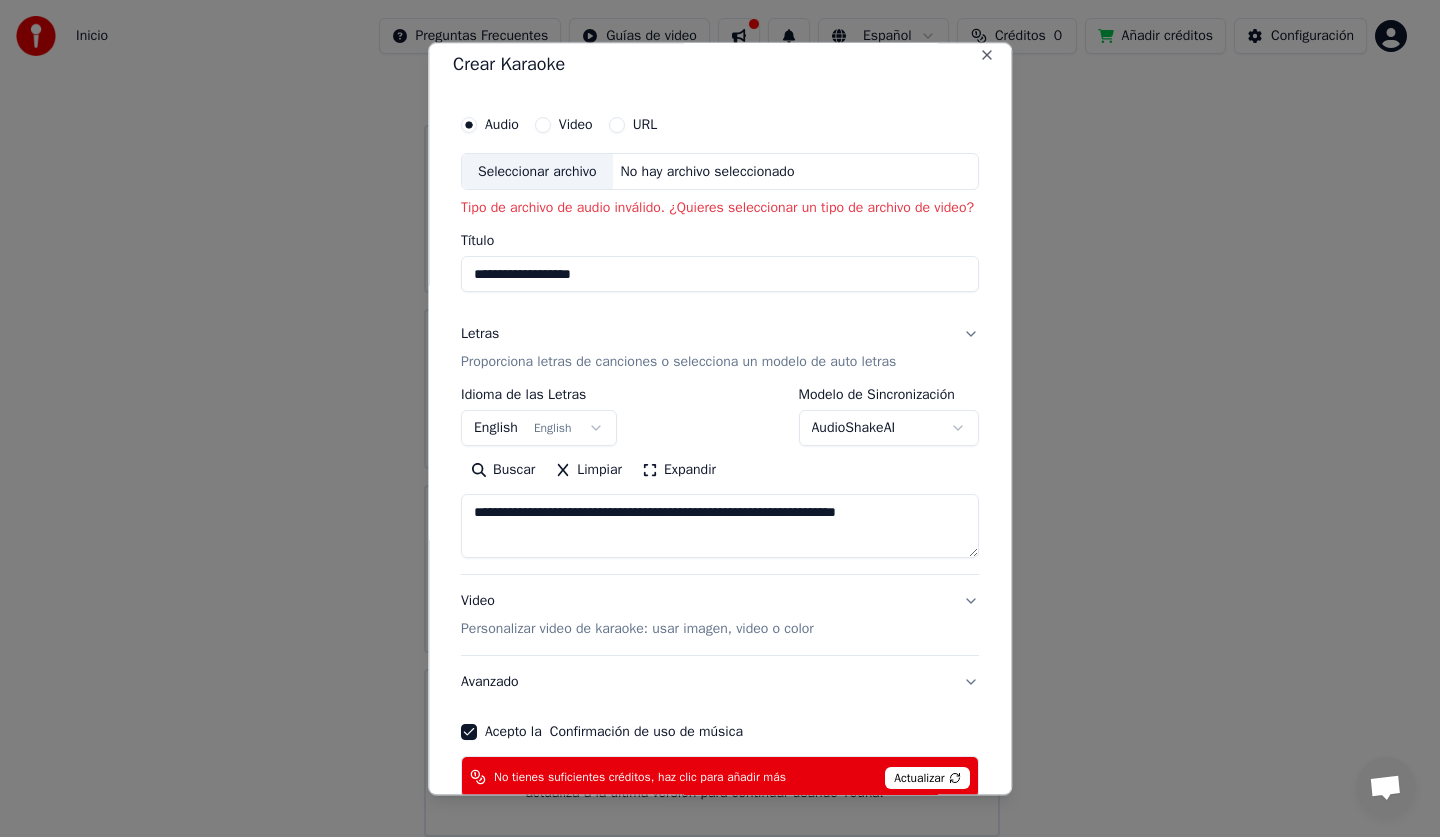 scroll, scrollTop: 0, scrollLeft: 0, axis: both 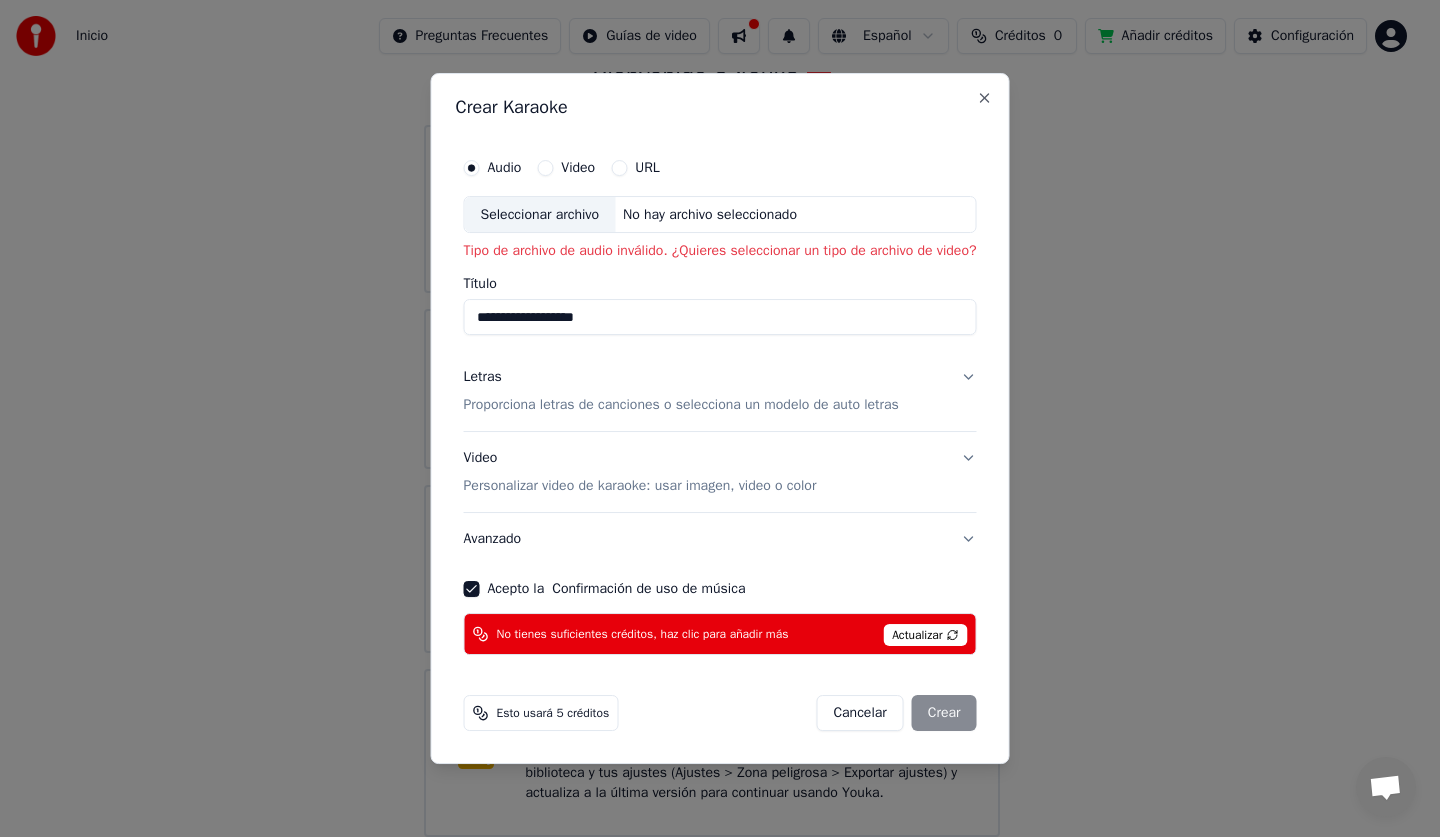 click on "**********" at bounding box center (720, 318) 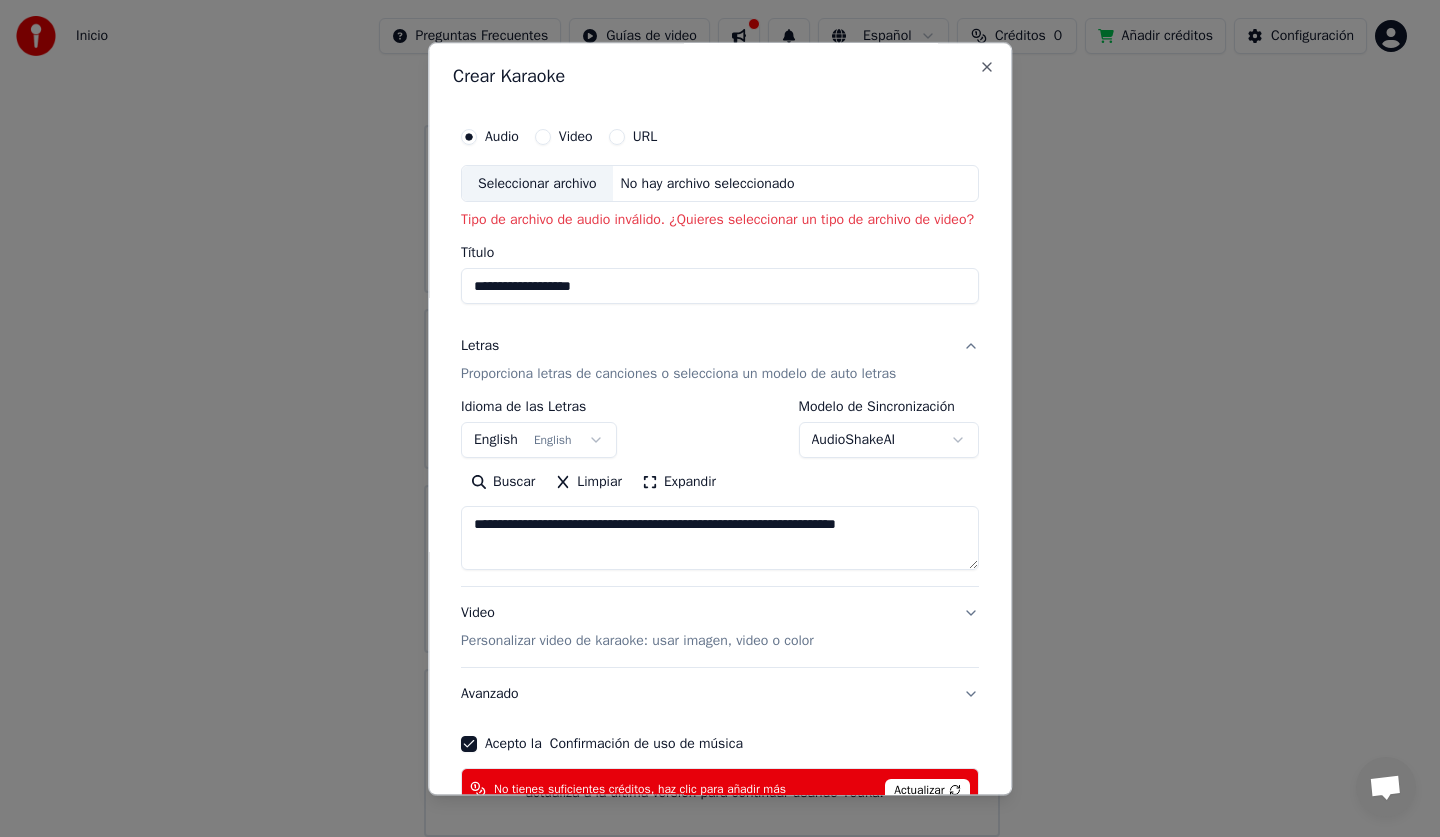 click on "Inicio Preguntas Frecuentes Guías de video Español Créditos 0 Añadir créditos Configuración Bienvenido a Youka Añadir créditos Tienes la opción de escuchar o descargar las pistas de karaoke que ya has generado. Sin embargo, si deseas crear pistas de karaoke adicionales, se requiere una actualización. Biblioteca Accede y administra todas las pistas de karaoke que has creado. Edita, organiza y perfecciona tus proyectos. Crear Karaoke Crea karaoke a partir de archivos de audio o video (MP3, MP4 y más), o pega una URL para generar instantáneamente un video de karaoke con letras sincronizadas. Por favor, actualiza a la última versión Tu versión de [PERSON_NAME] está obsoleta. Por favor, guarda tu biblioteca y tus ajustes (Ajustes > Zona peligrosa > Exportar ajustes) y actualiza a la última versión para continuar usando Youka. Crear Karaoke Audio Video URL Seleccionar archivo No hay archivo seleccionado Tipo de archivo de audio inválido. ¿Quieres seleccionar un tipo de archivo de video? Título Letras" at bounding box center (711, 353) 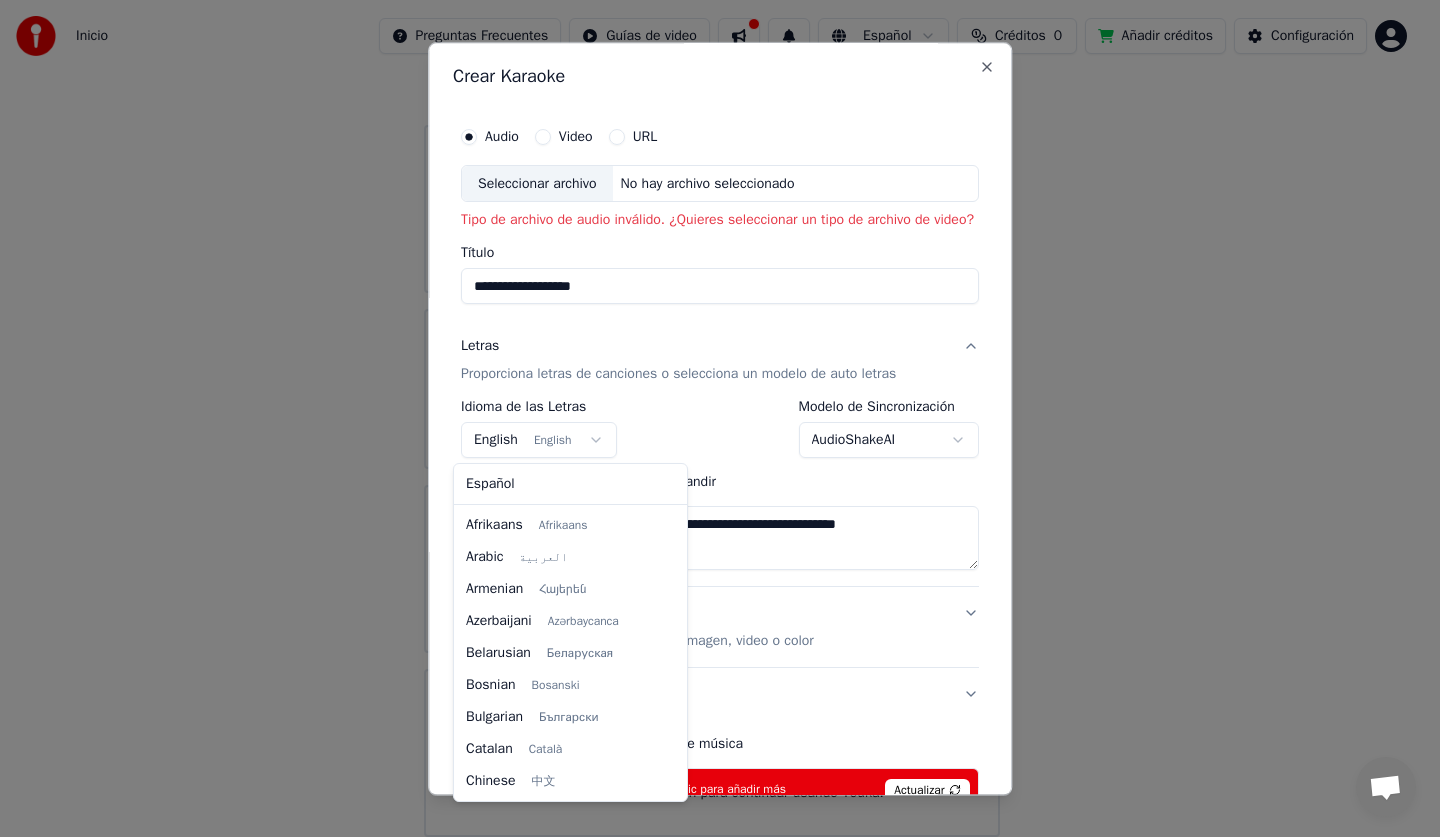 scroll, scrollTop: 160, scrollLeft: 0, axis: vertical 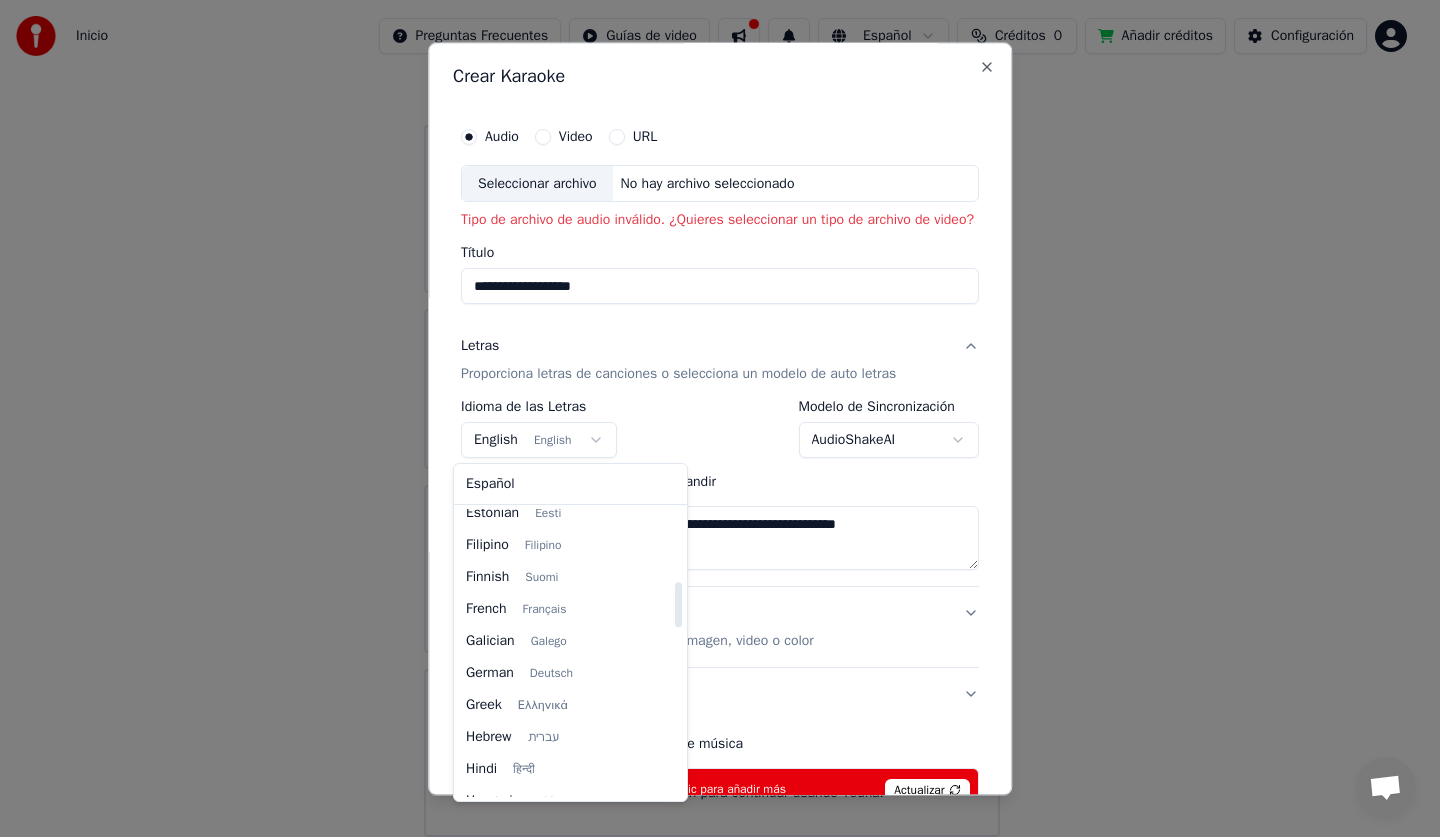 select on "**" 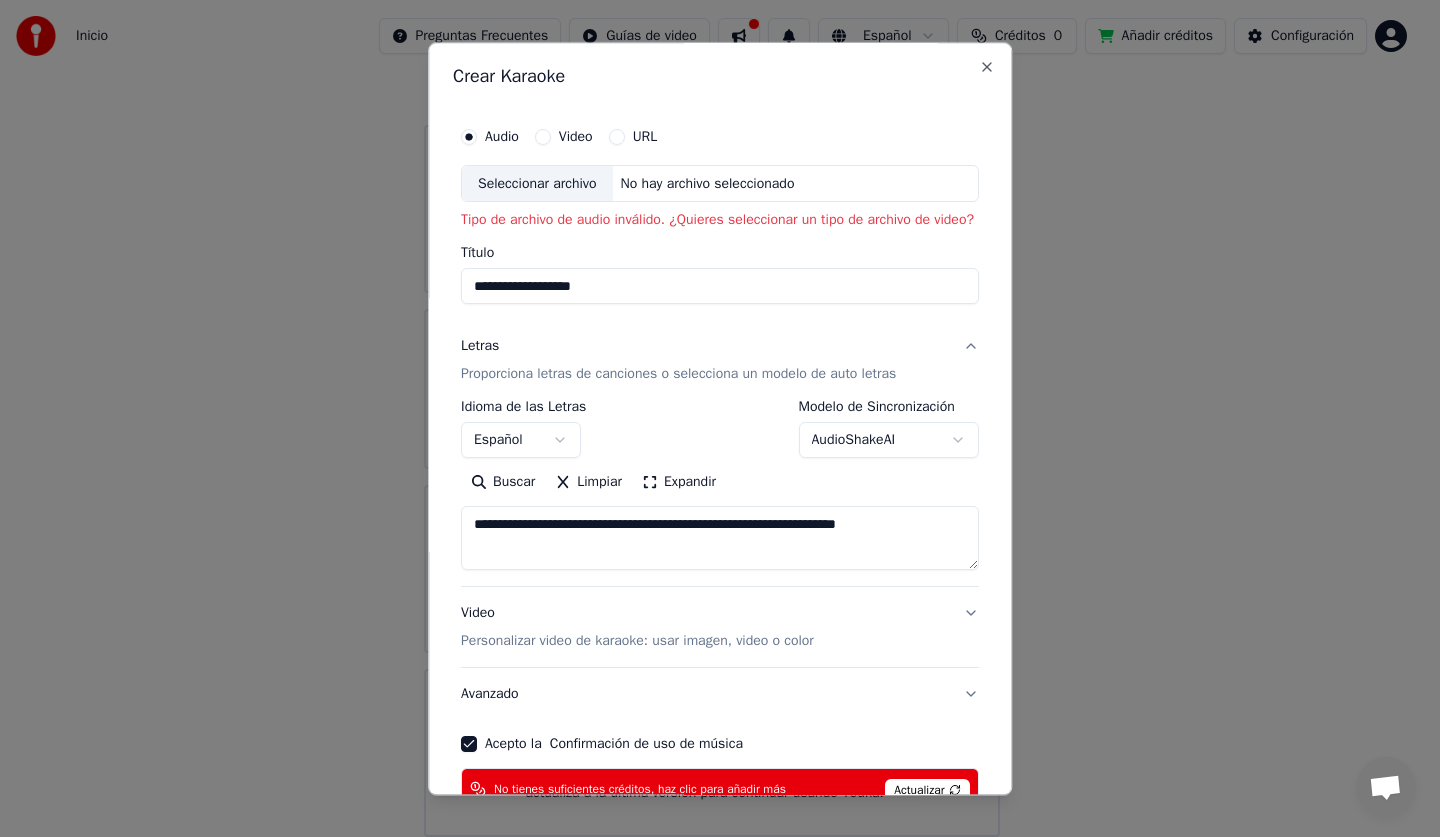 click on "Video Personalizar video de karaoke: usar imagen, video o color" at bounding box center [720, 628] 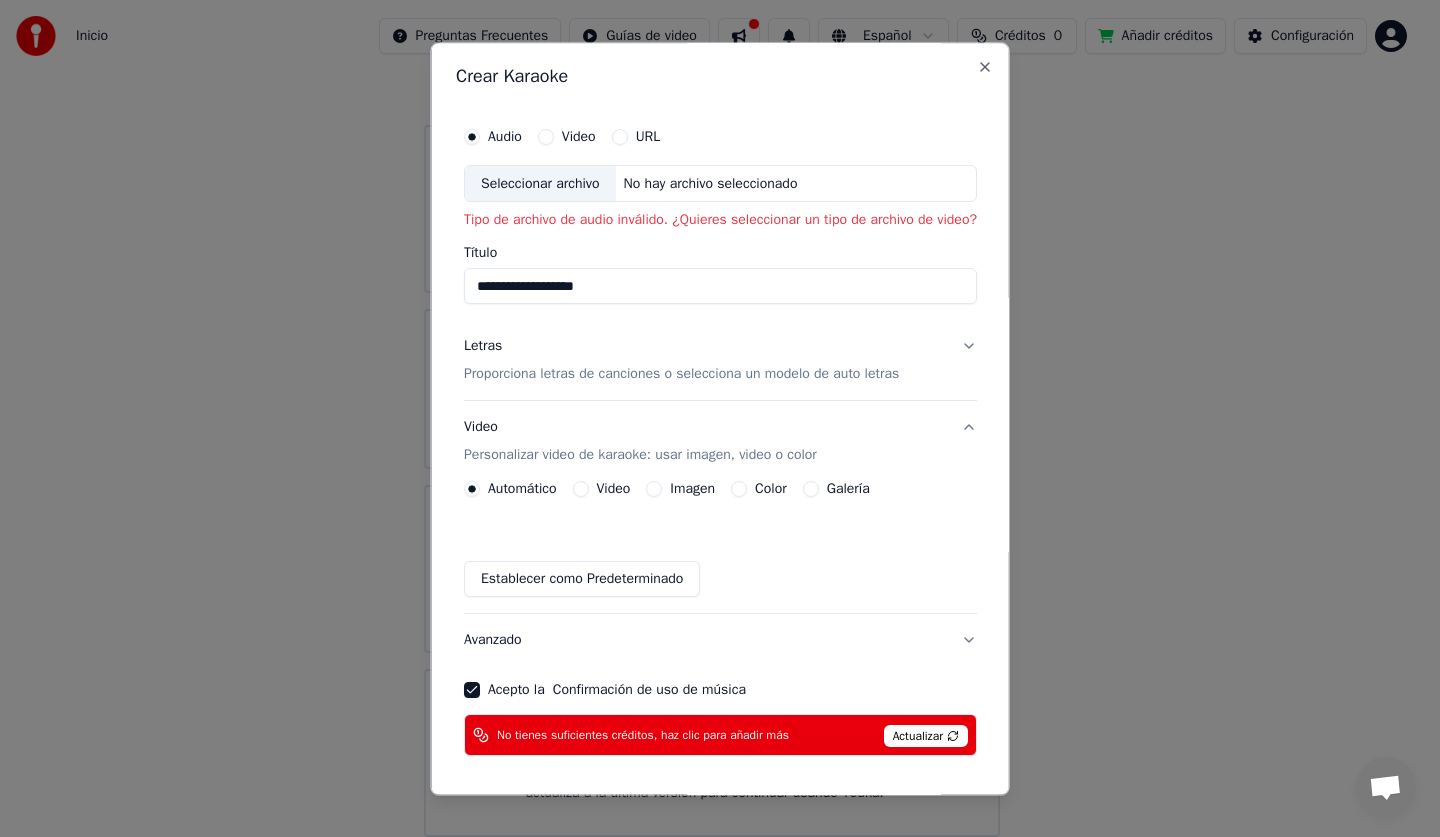 scroll, scrollTop: 70, scrollLeft: 0, axis: vertical 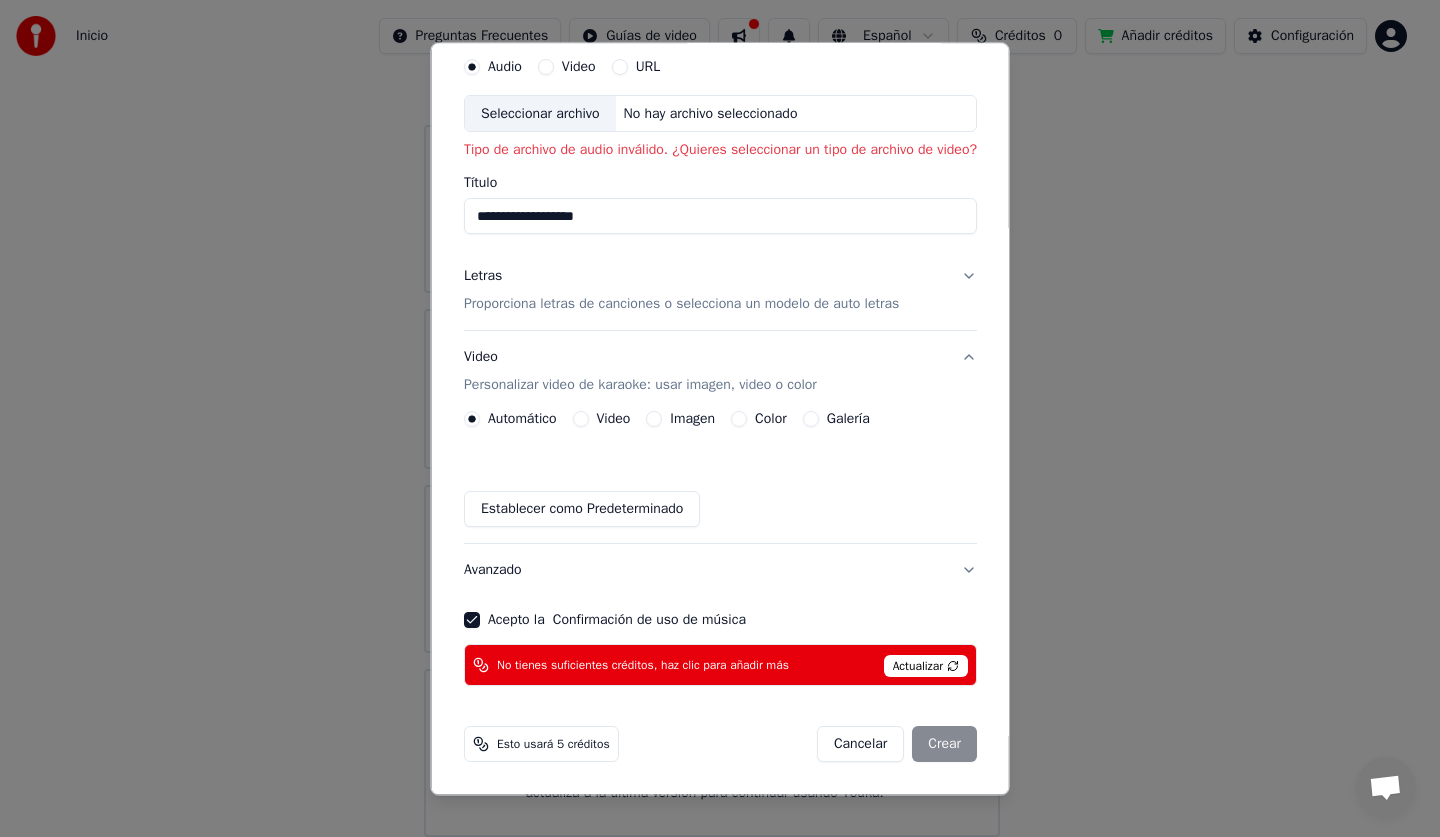 click on "Esto usará 5 créditos" at bounding box center (553, 745) 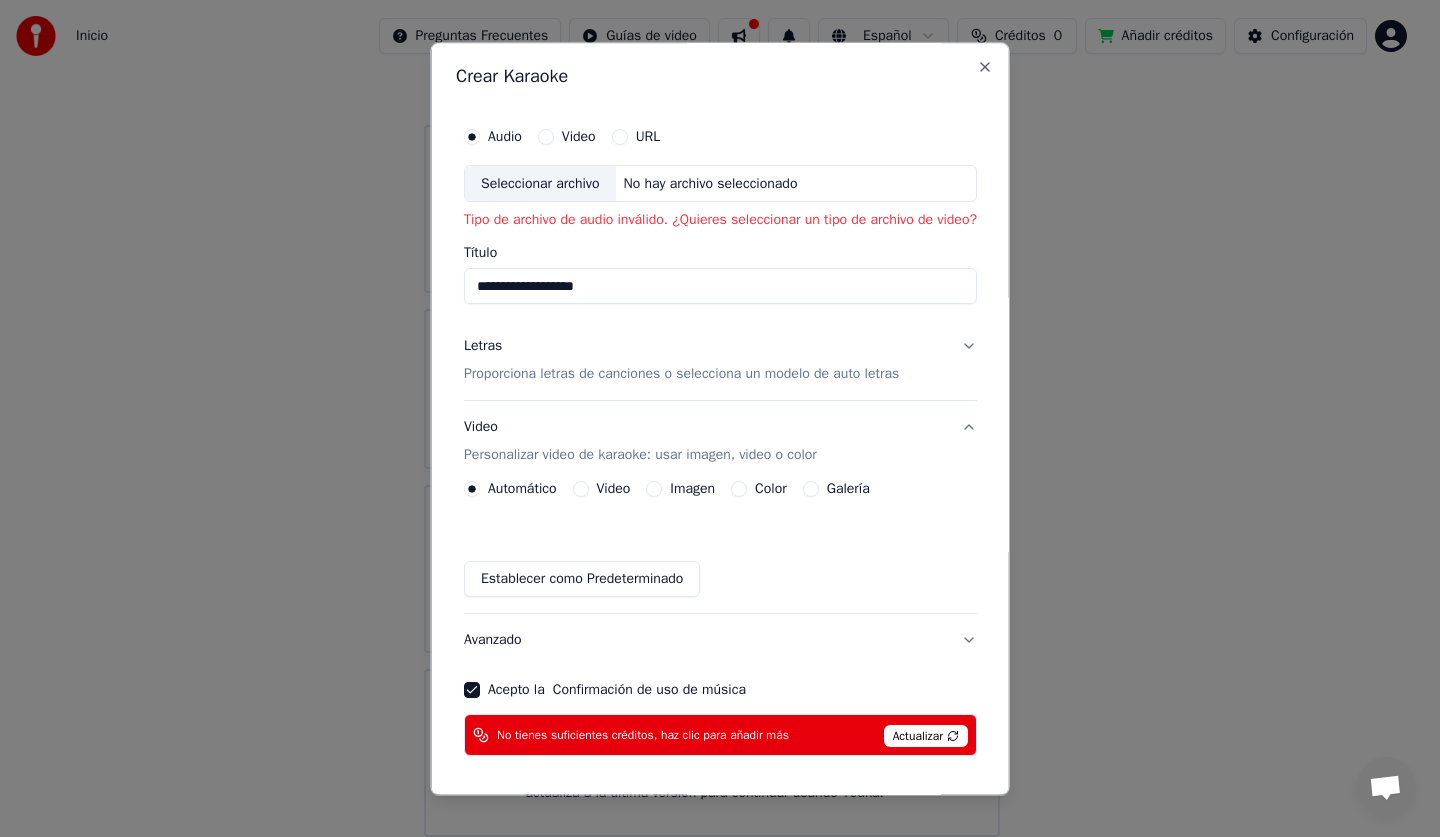 click on "Seleccionar archivo" at bounding box center [540, 184] 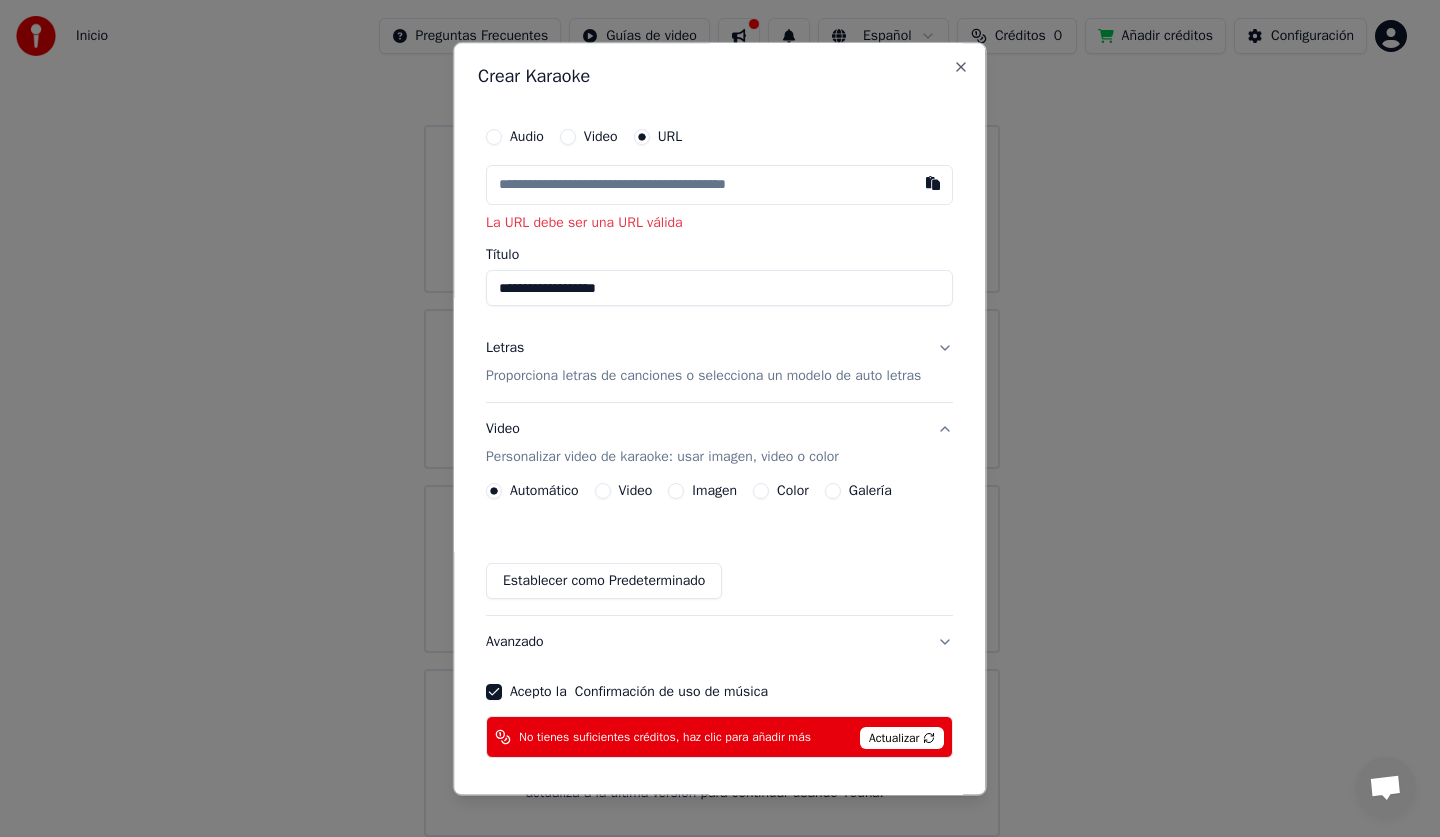 type 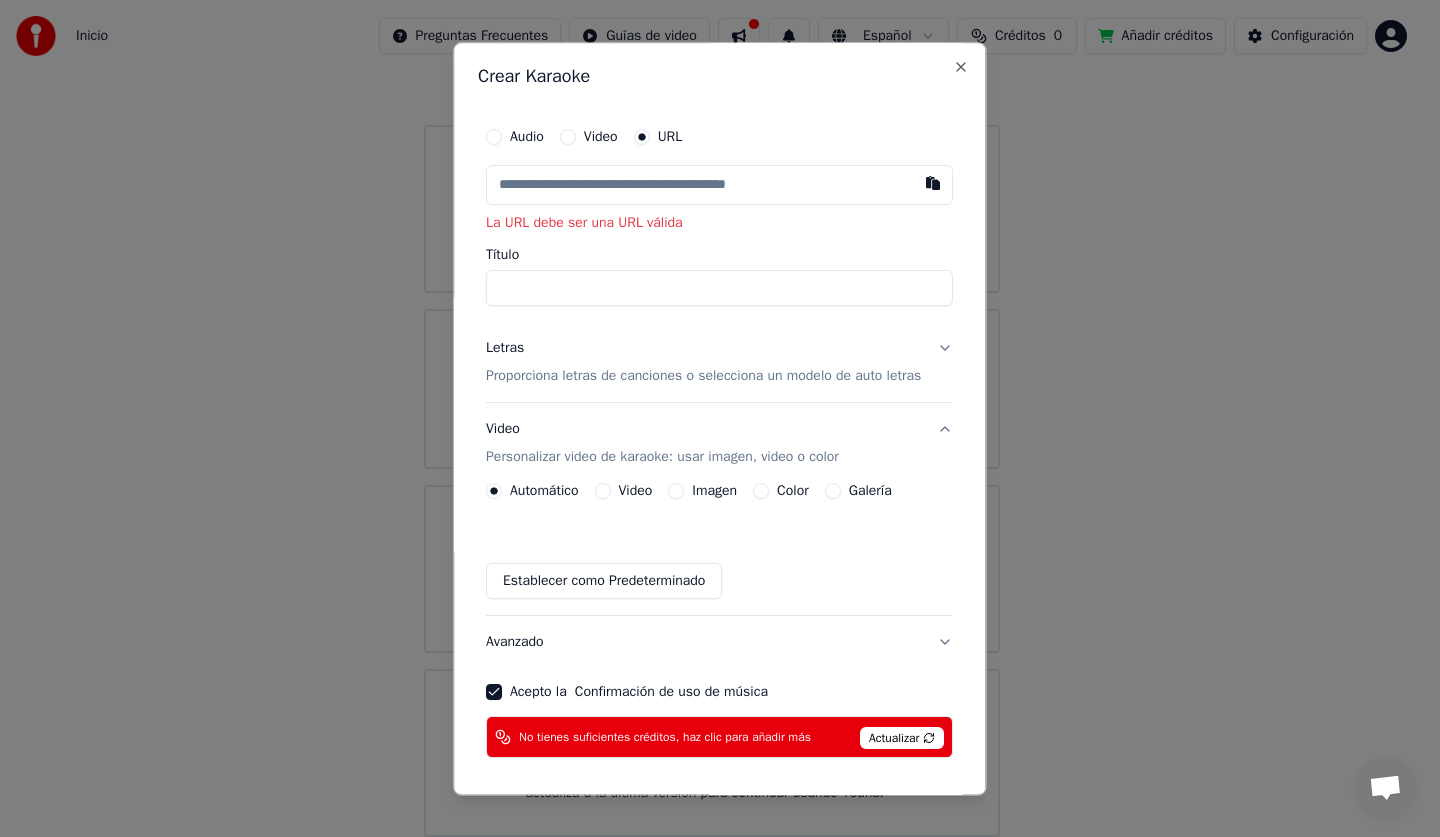 click at bounding box center [719, 185] 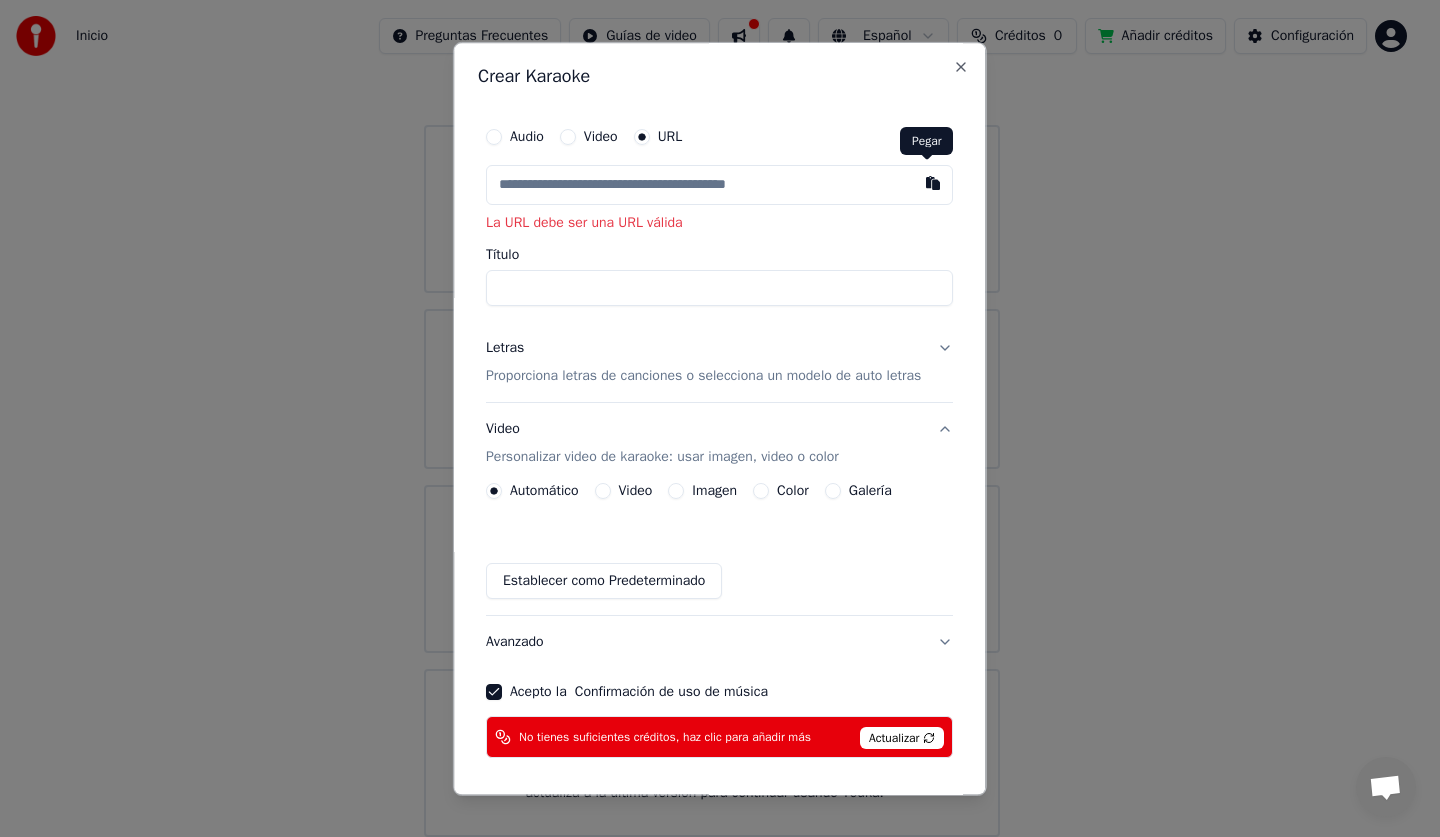 click at bounding box center (934, 183) 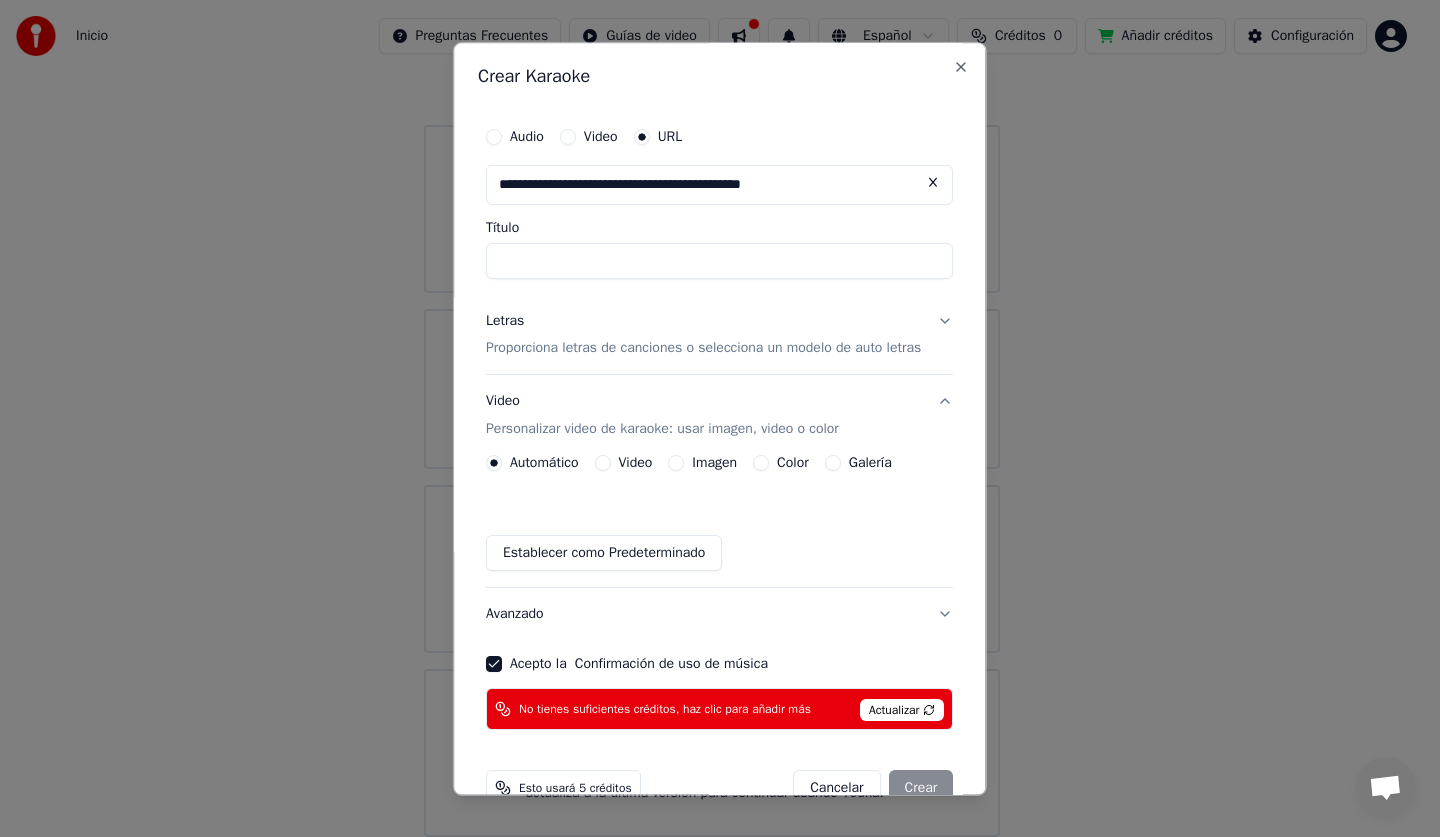 type on "**********" 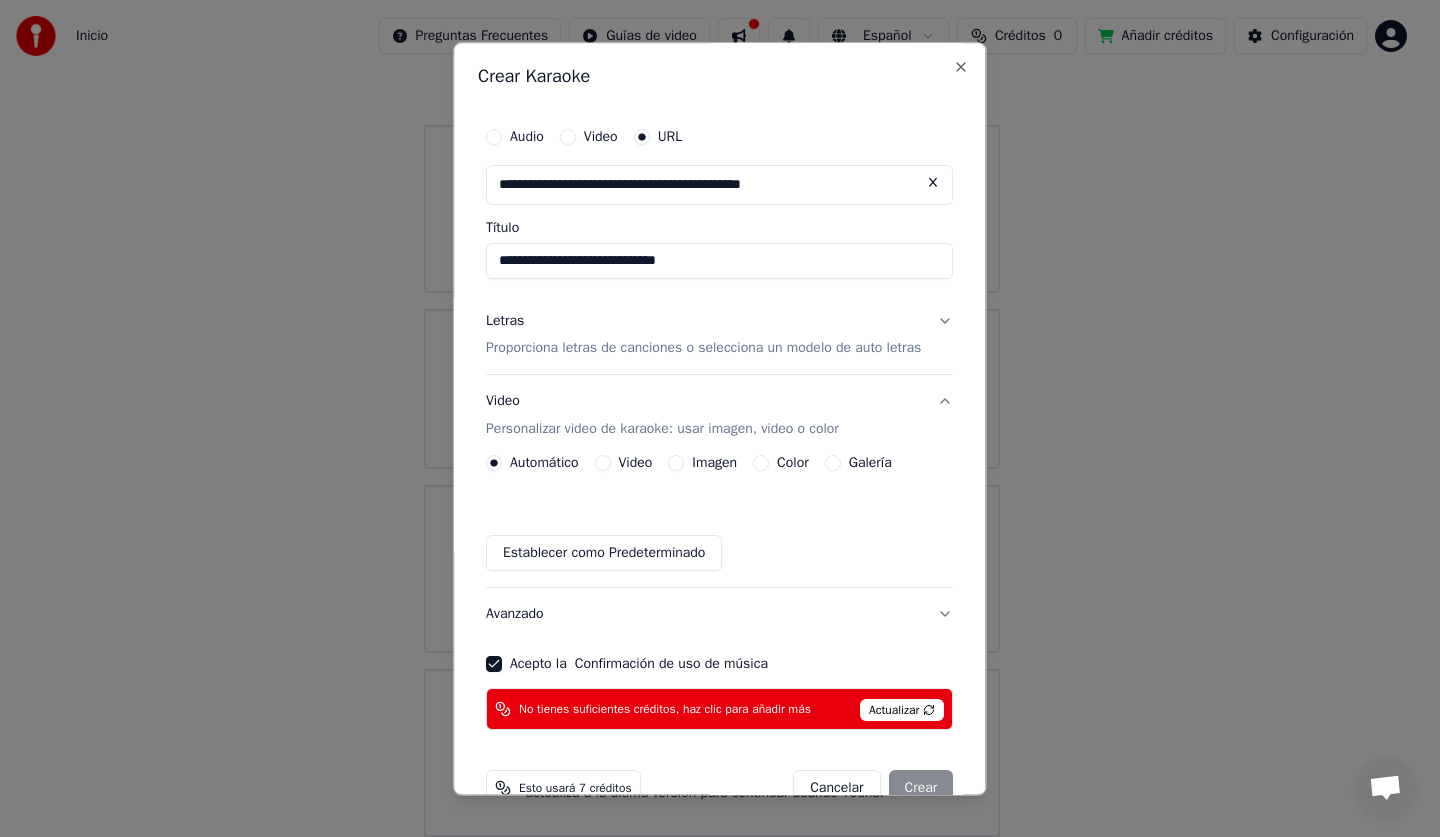 scroll, scrollTop: 44, scrollLeft: 0, axis: vertical 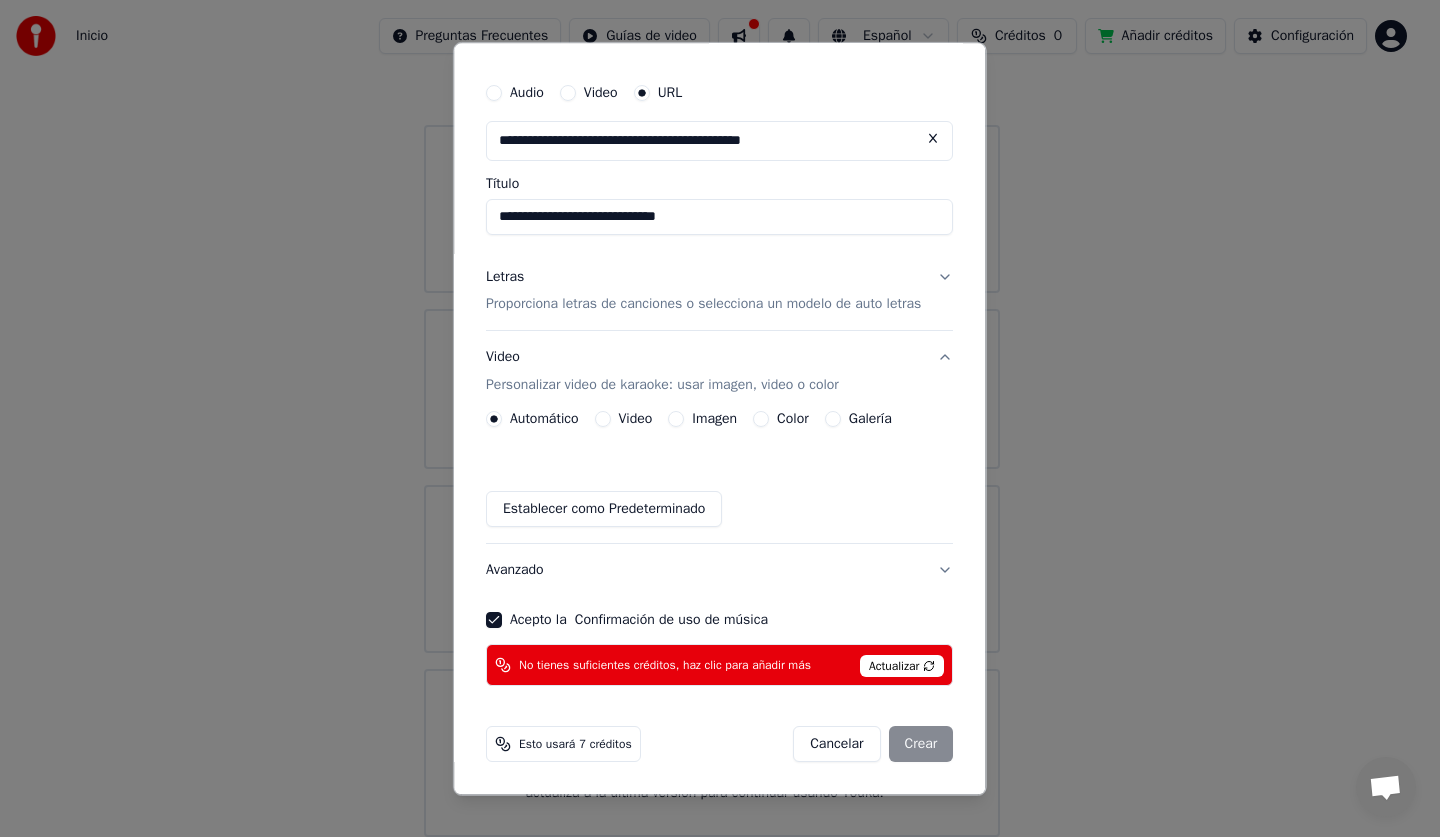 click on "Actualizar" at bounding box center [902, 667] 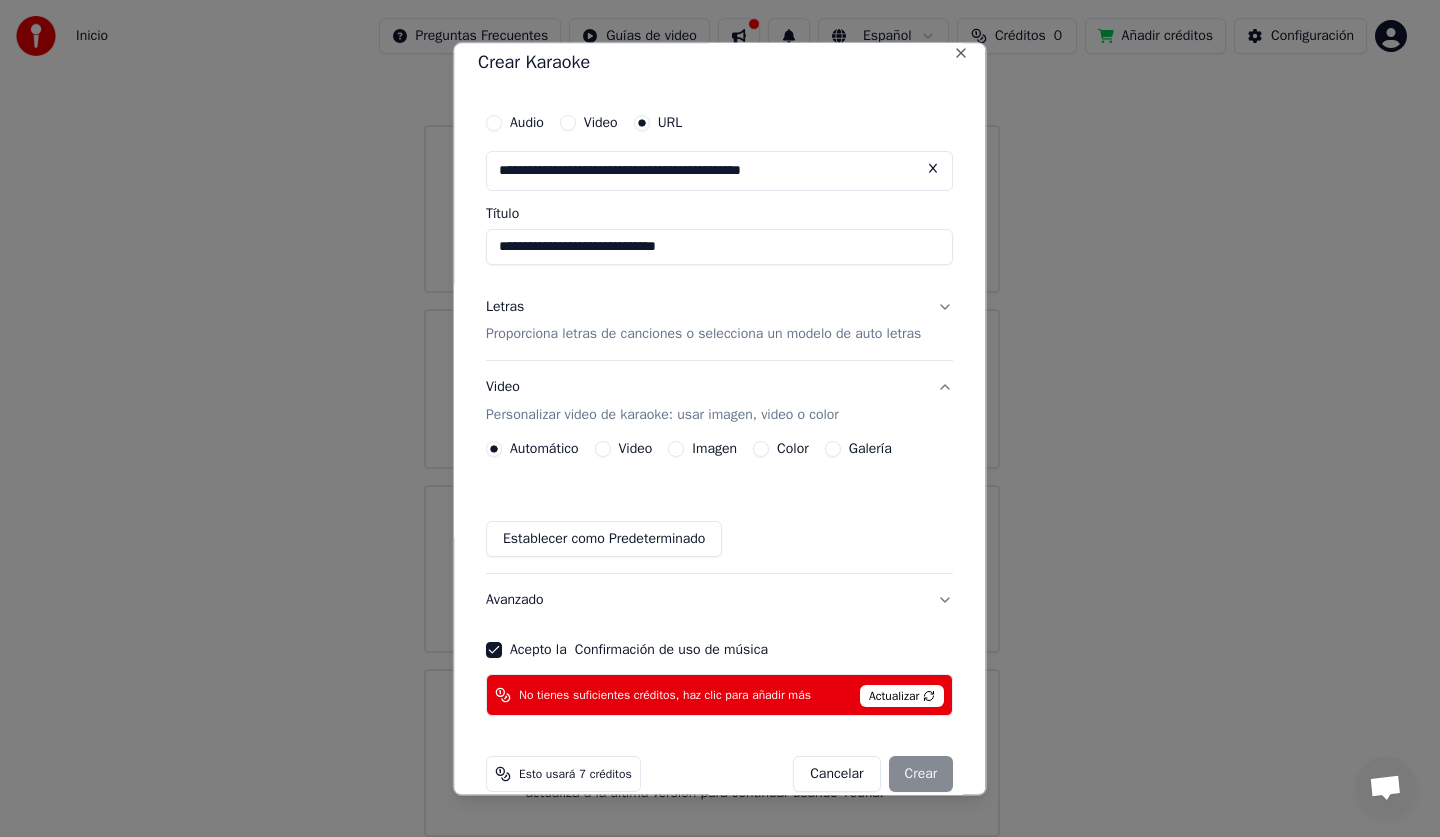 scroll, scrollTop: 0, scrollLeft: 0, axis: both 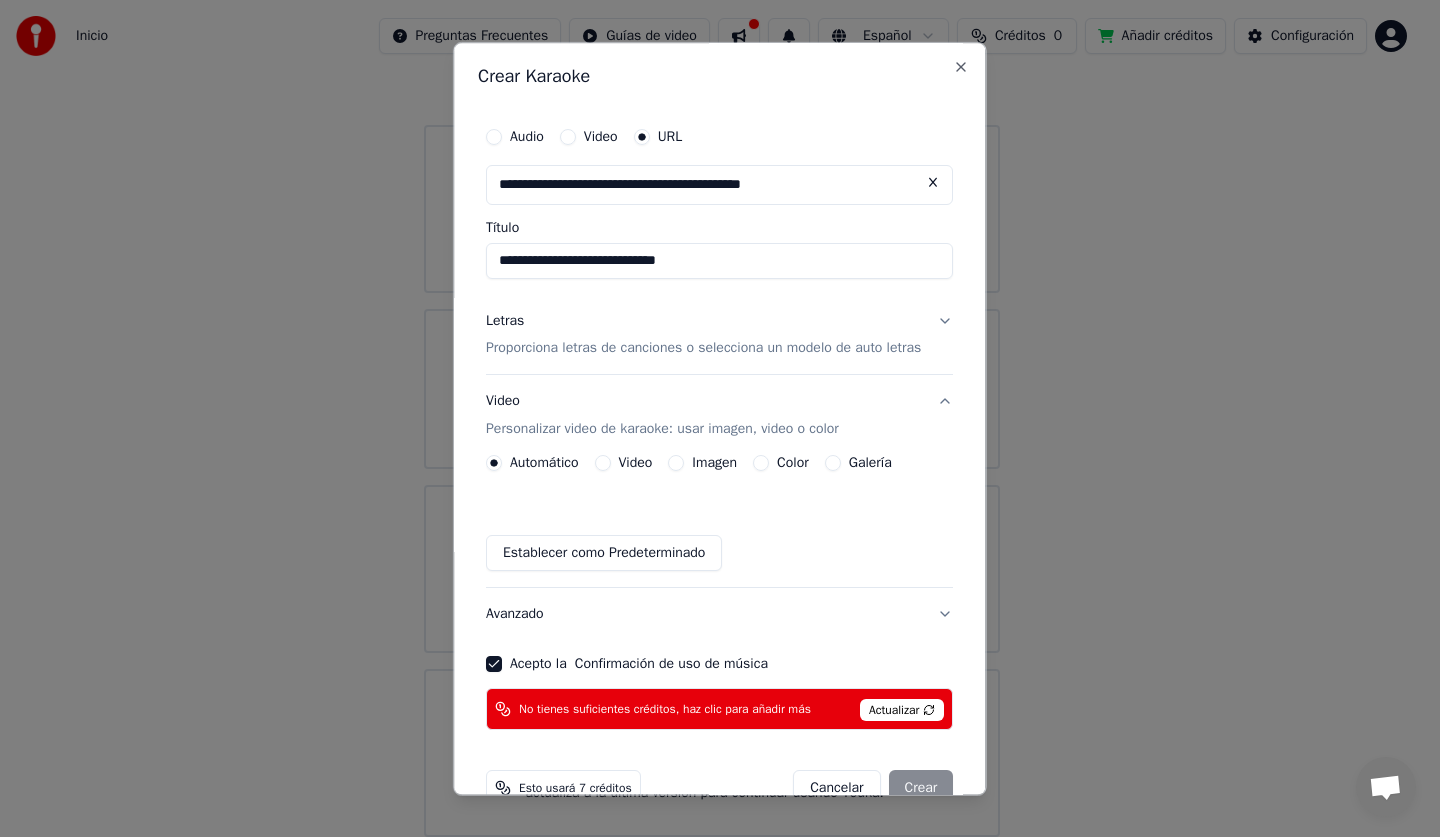 click on "**********" at bounding box center [719, 261] 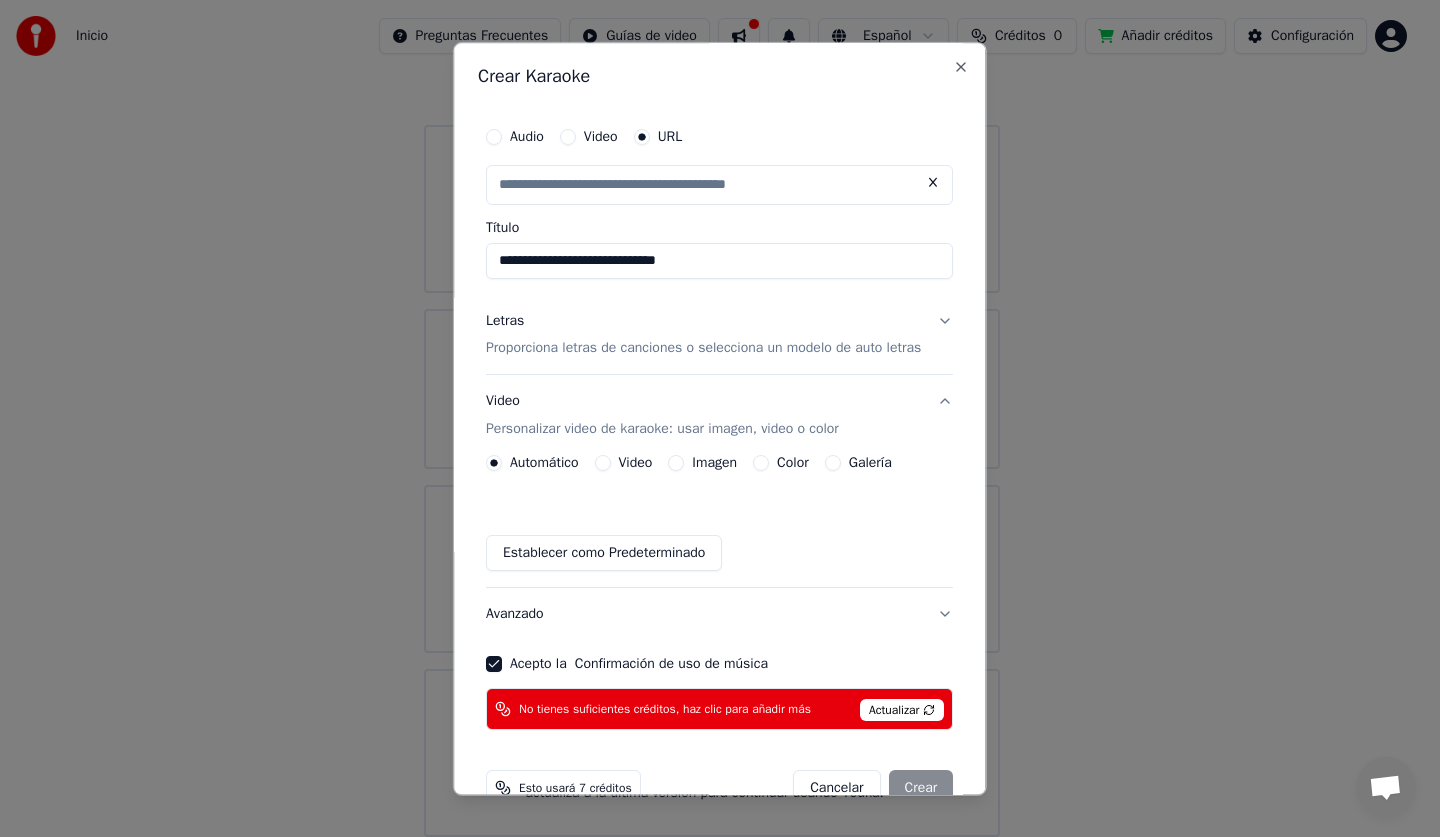 type on "*" 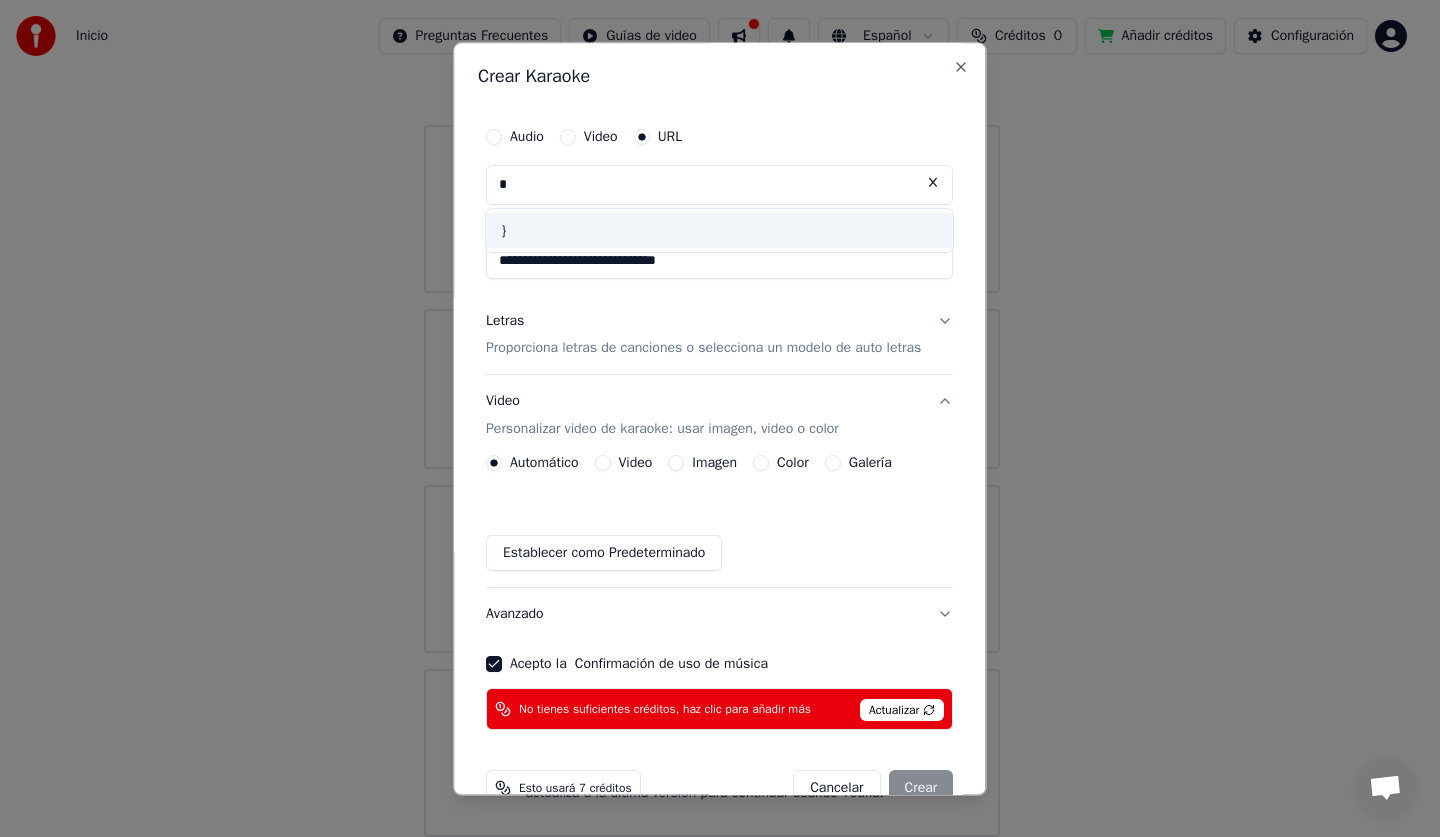 type 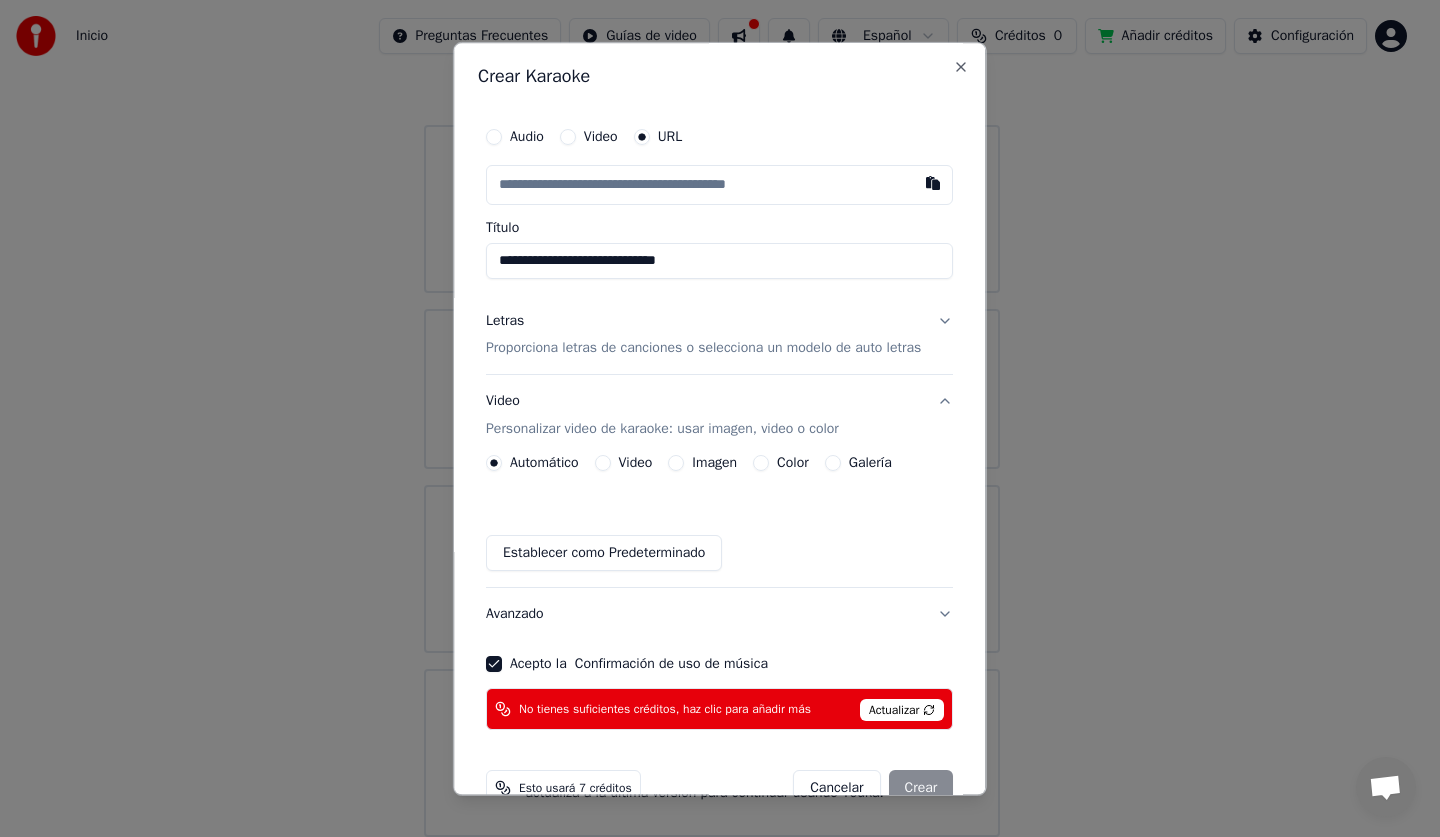 click at bounding box center [719, 185] 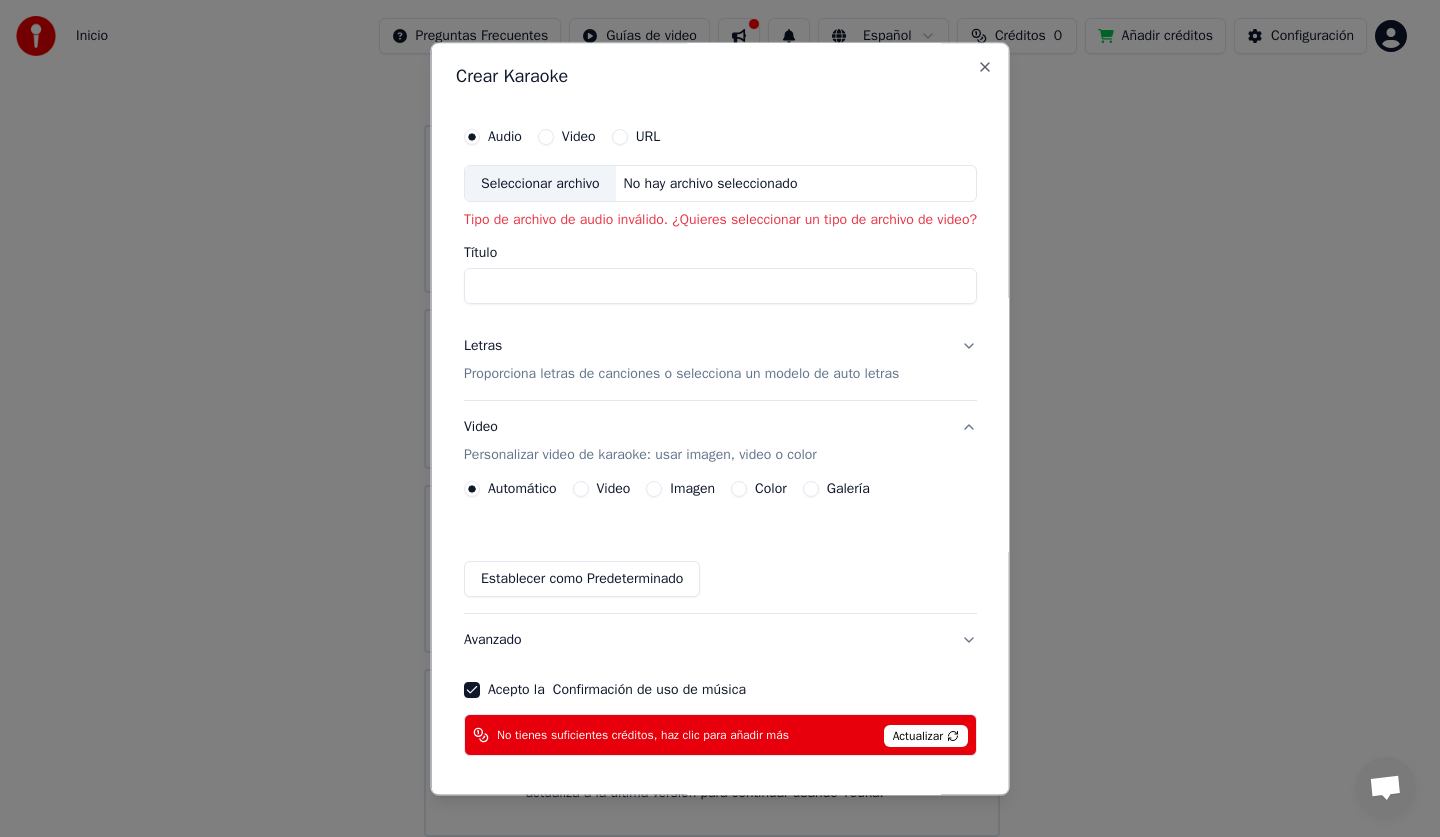 click on "Seleccionar archivo" at bounding box center (540, 184) 